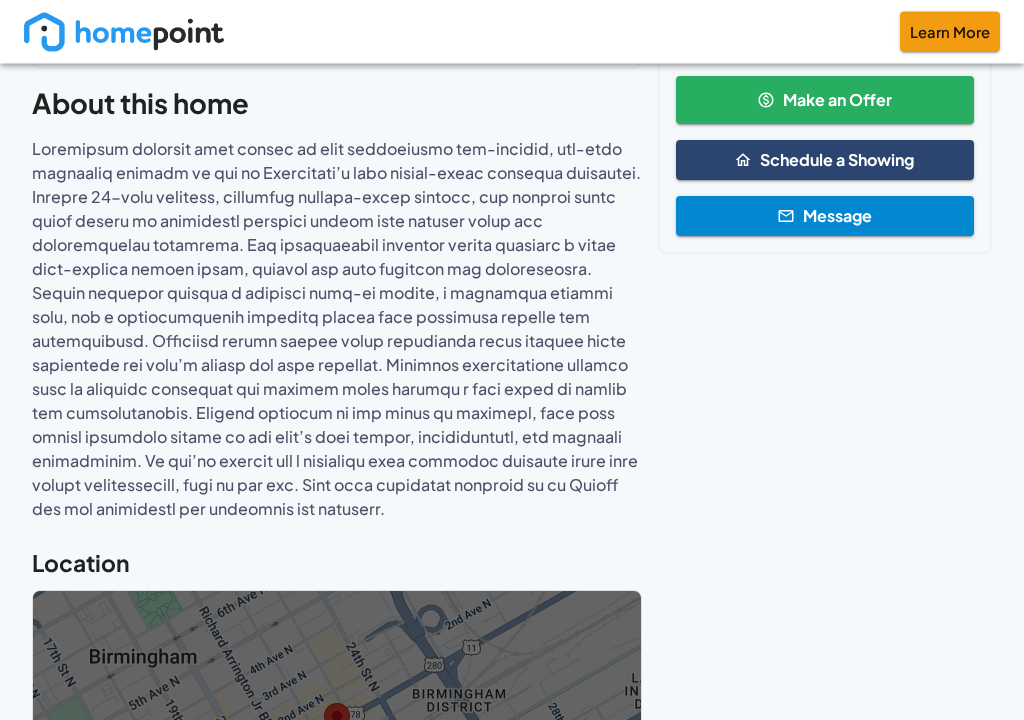 scroll, scrollTop: 569, scrollLeft: 0, axis: vertical 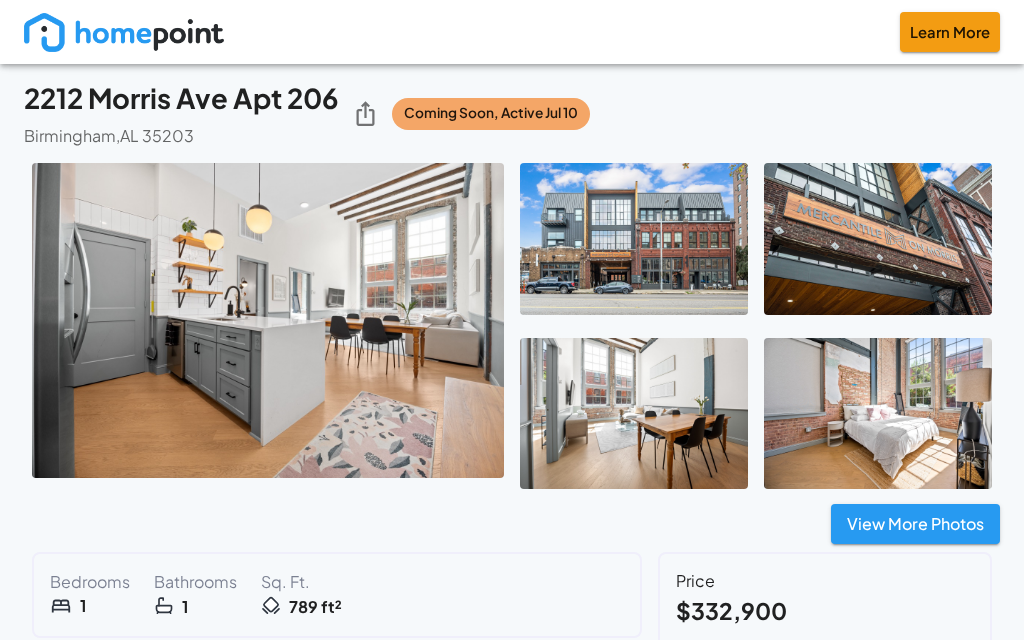 click at bounding box center (268, 320) 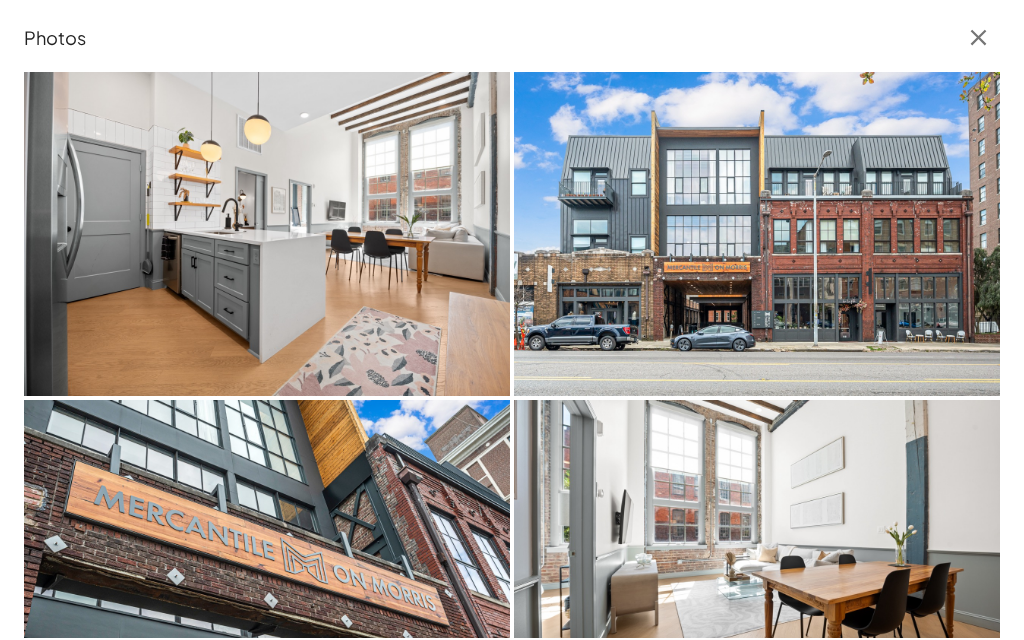 click at bounding box center [267, 233] 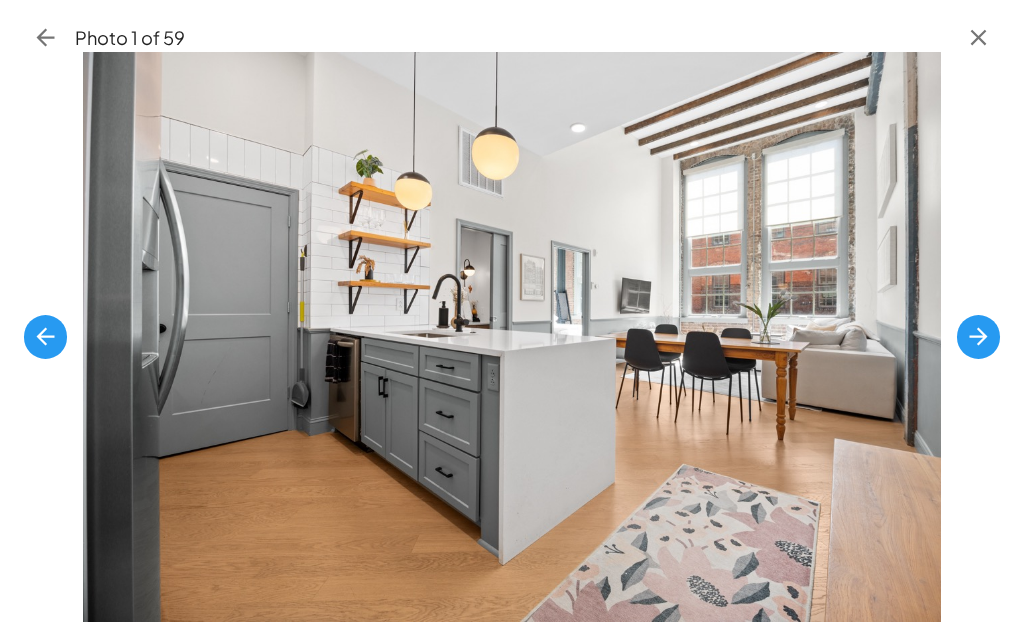 click at bounding box center [978, 336] 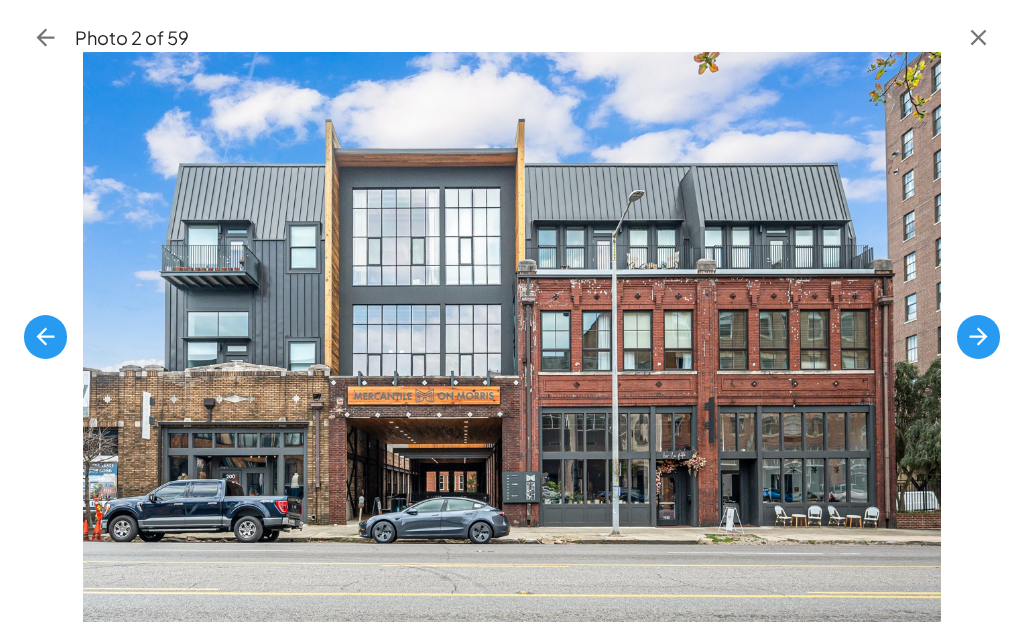 click at bounding box center [978, 336] 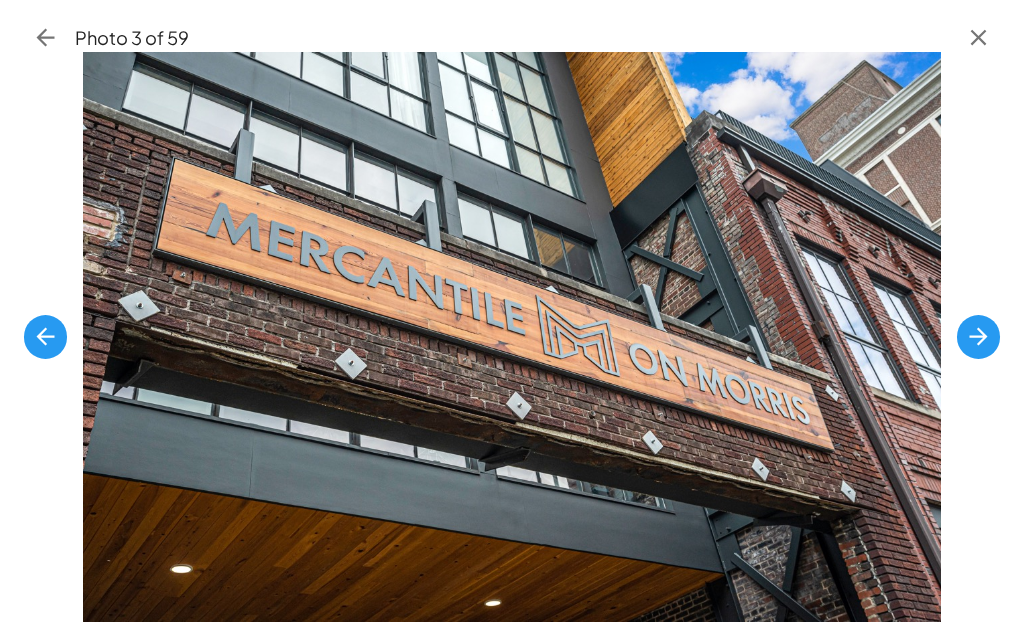 click at bounding box center [978, 336] 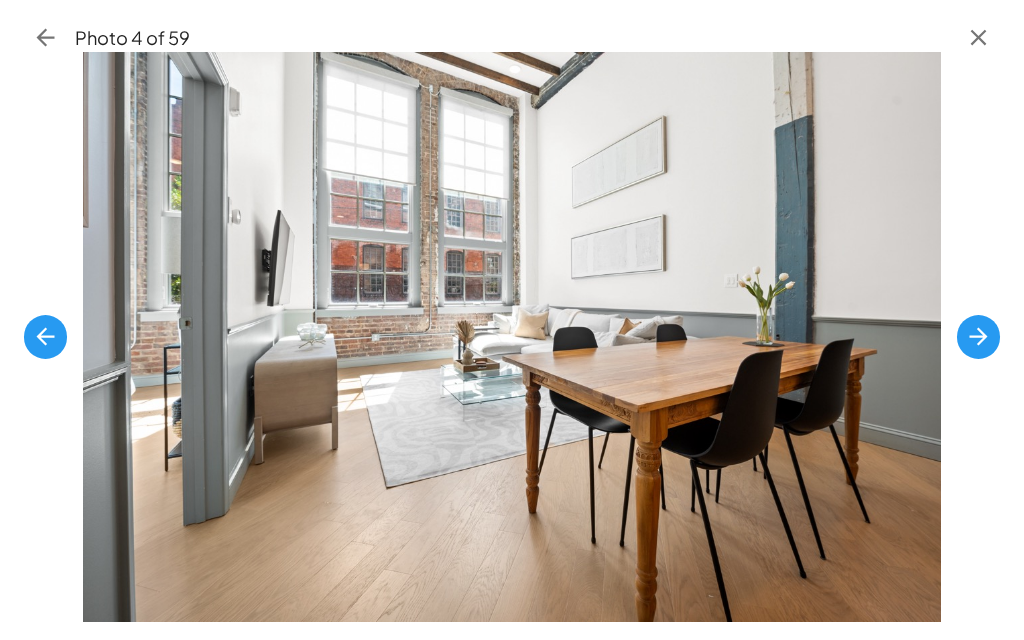 click at bounding box center (978, 336) 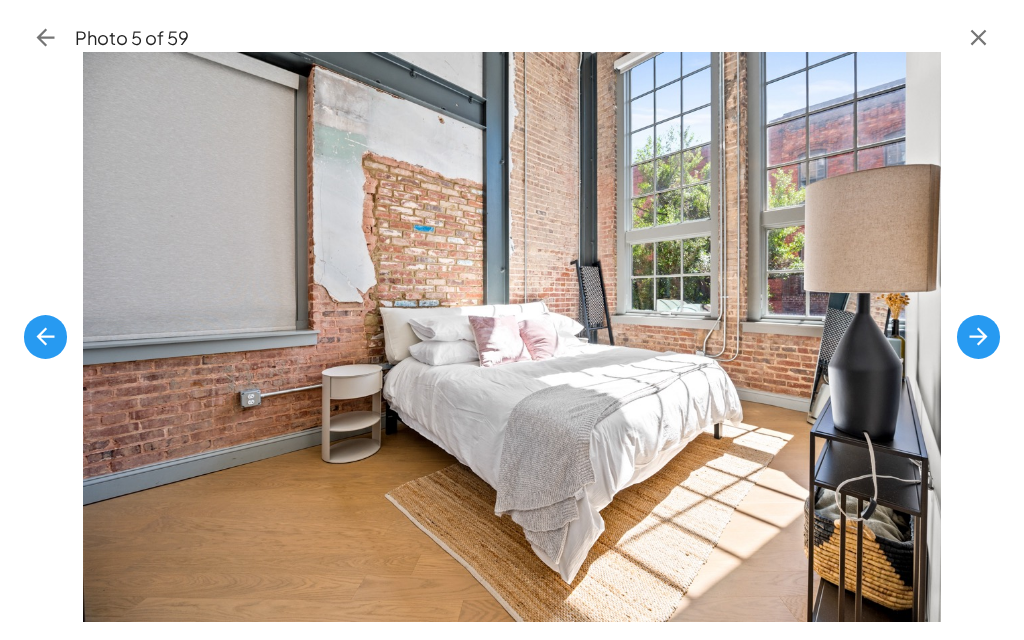 click at bounding box center (978, 336) 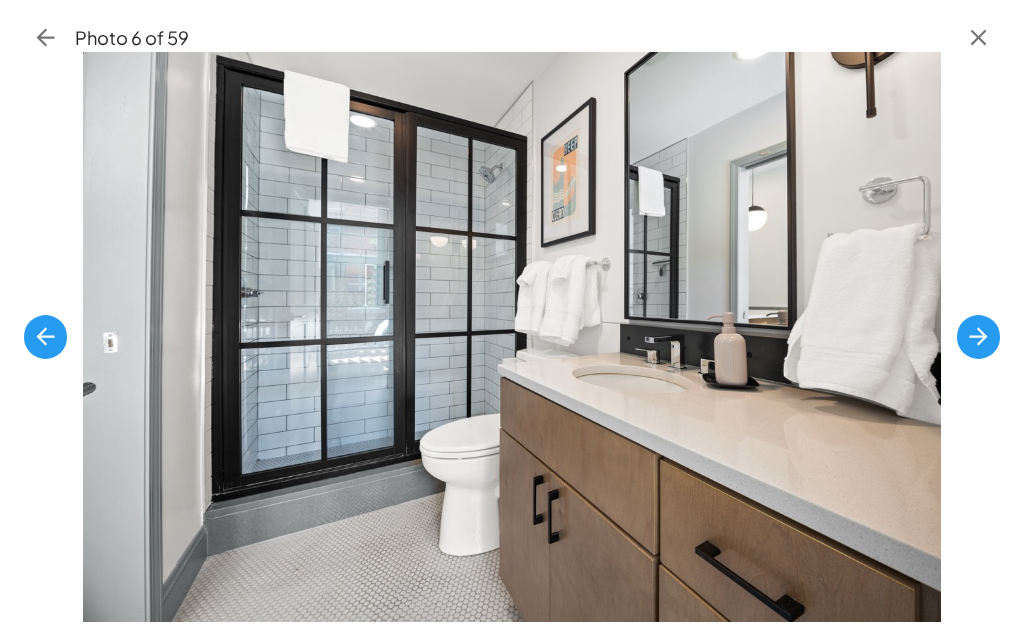 click at bounding box center (511, 337) 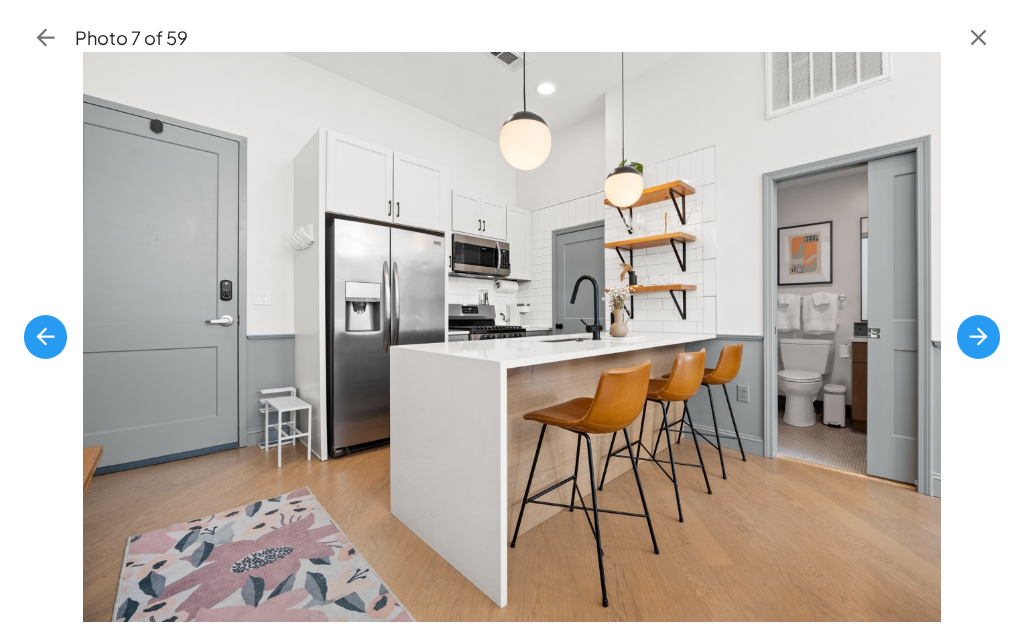 click at bounding box center [978, 336] 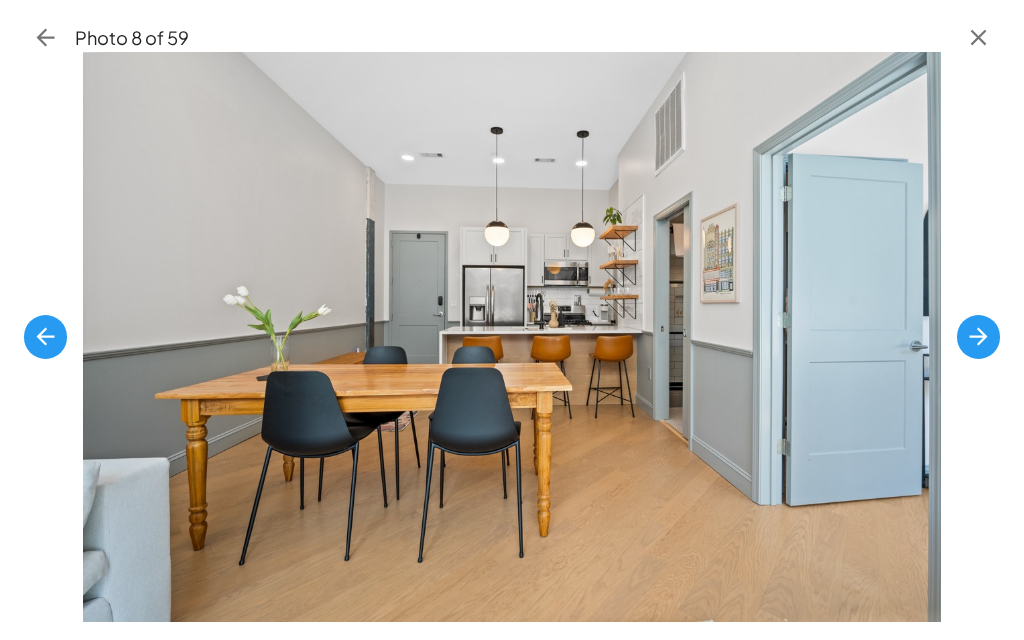 click at bounding box center [978, 337] 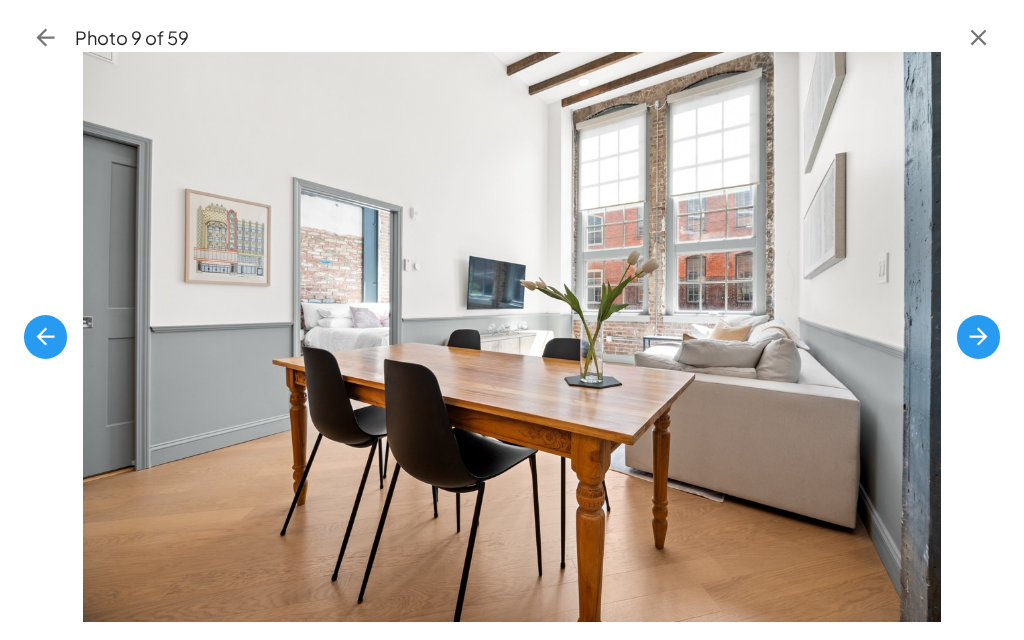 click at bounding box center [978, 336] 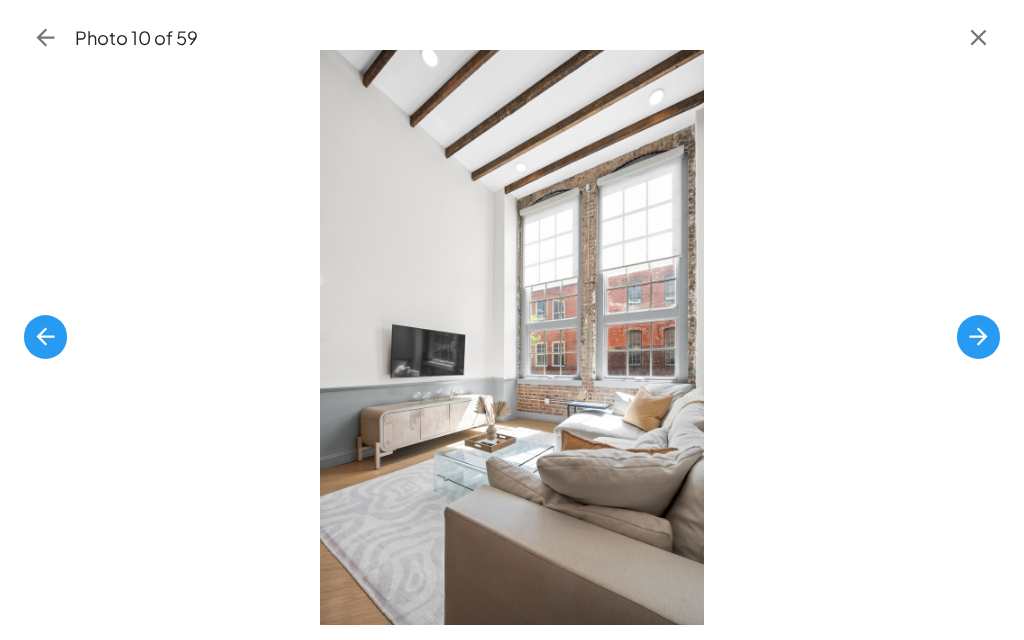 click at bounding box center (978, 336) 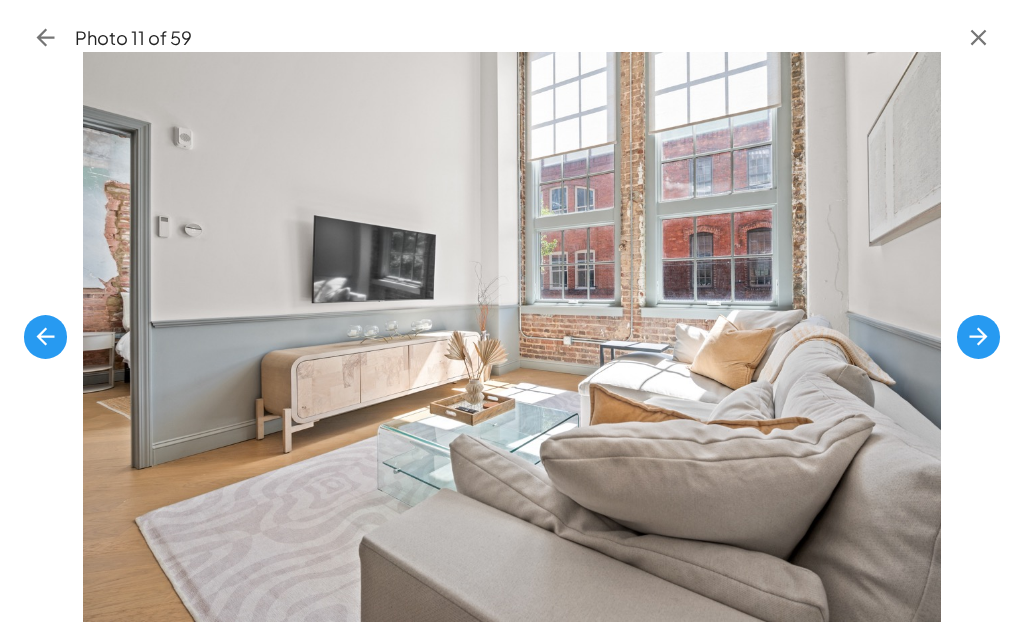 click at bounding box center [978, 336] 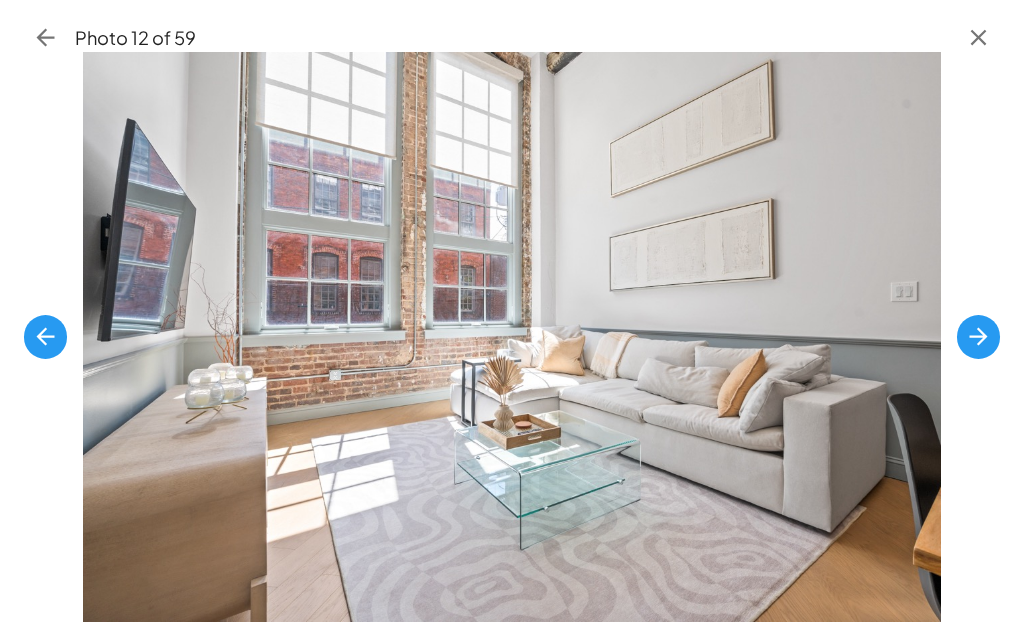click at bounding box center [978, 336] 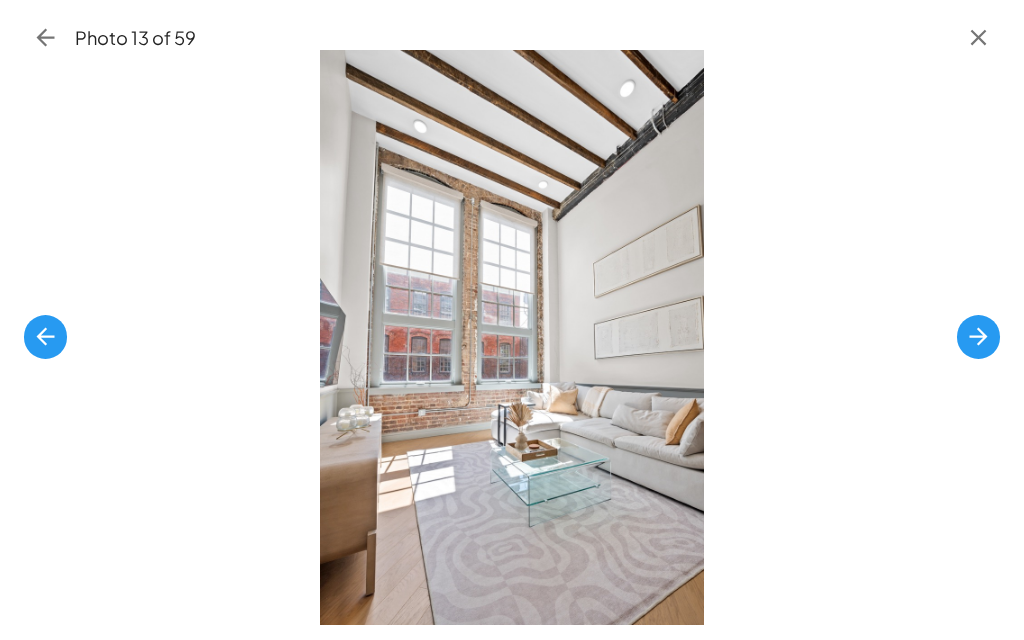click at bounding box center [978, 336] 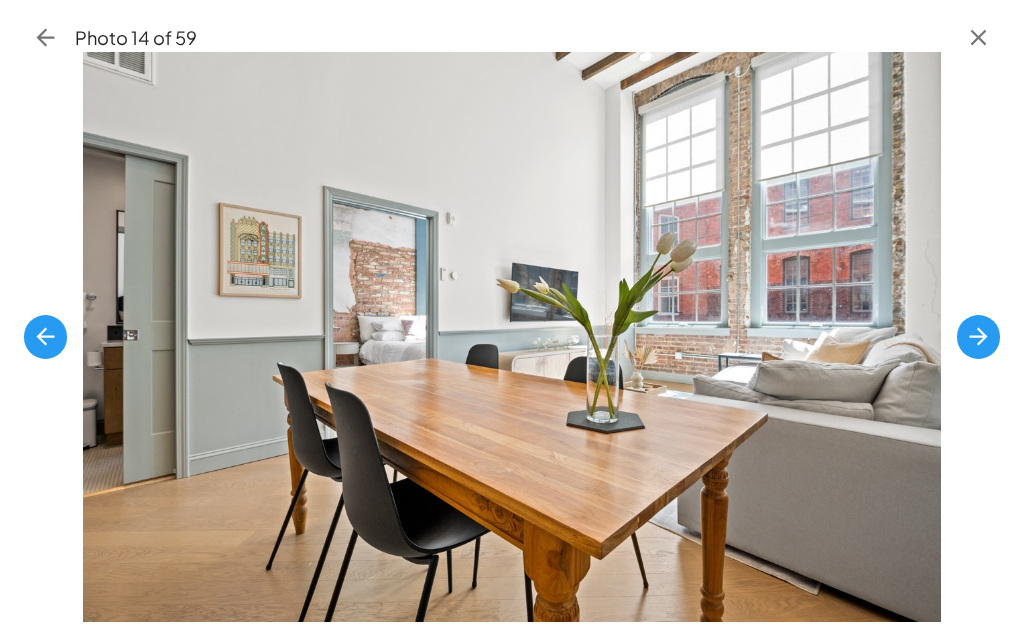 click at bounding box center [978, 336] 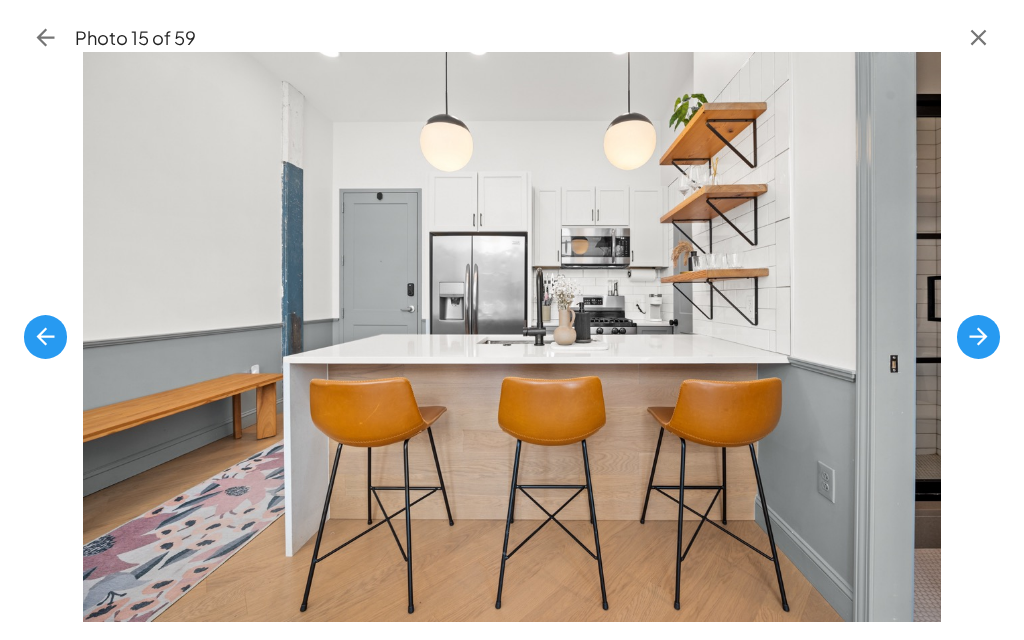 click at bounding box center [978, 336] 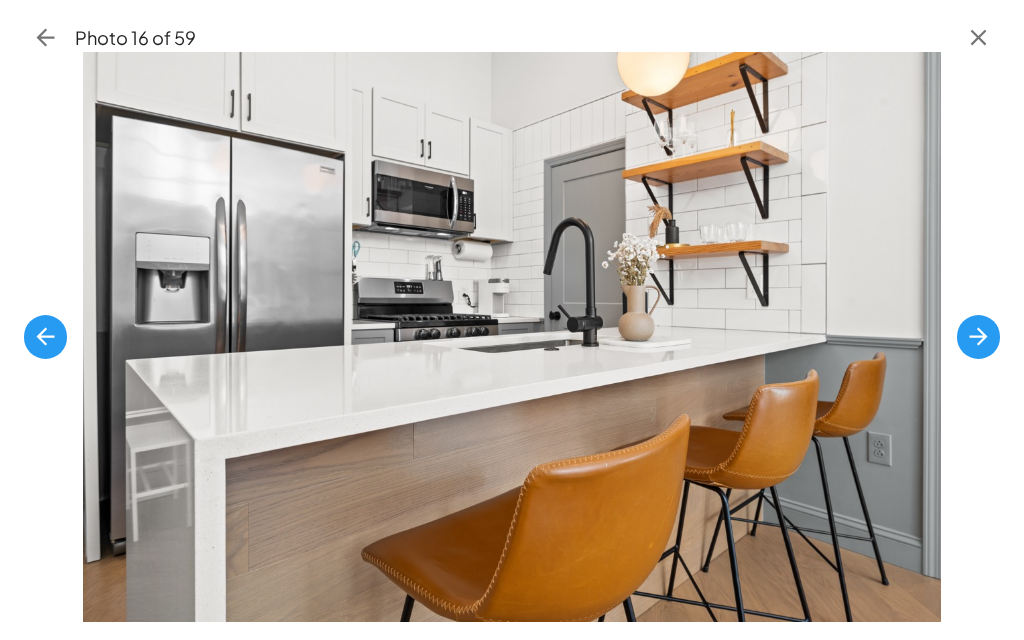click at bounding box center (978, 336) 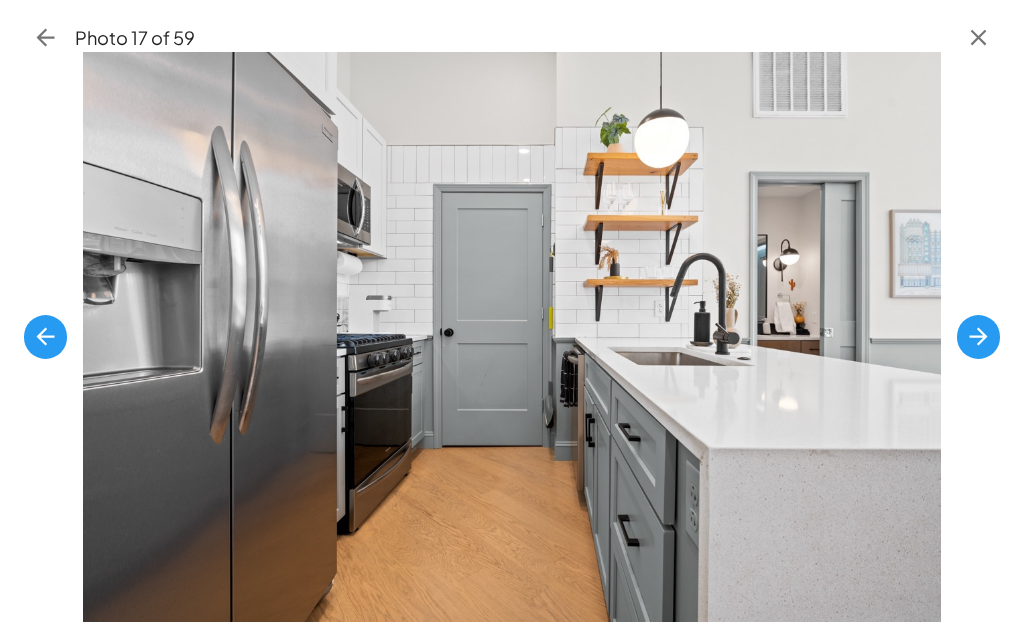 click at bounding box center (978, 336) 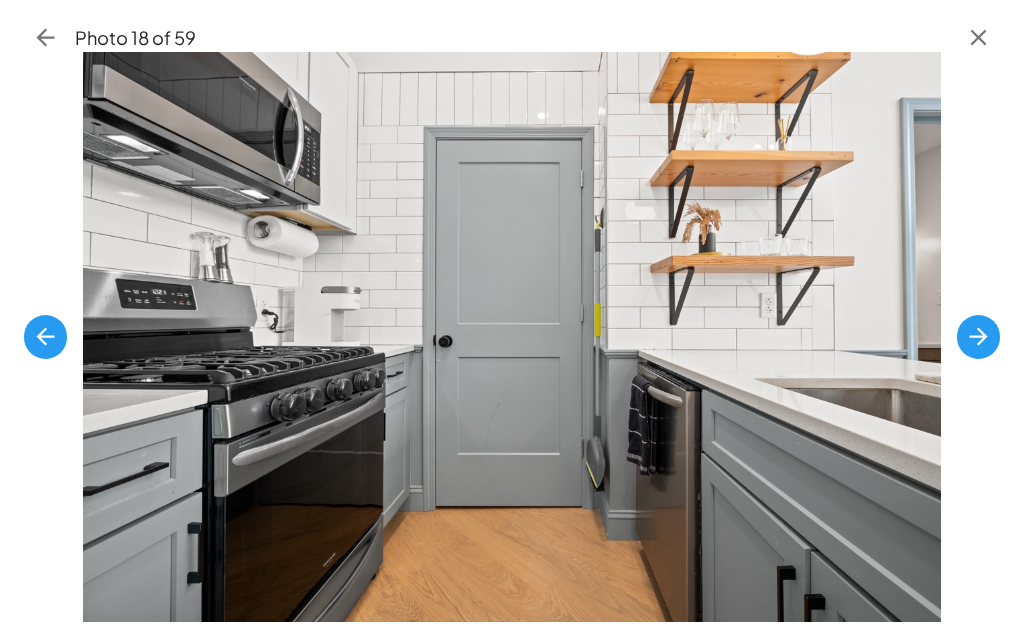 click at bounding box center [978, 336] 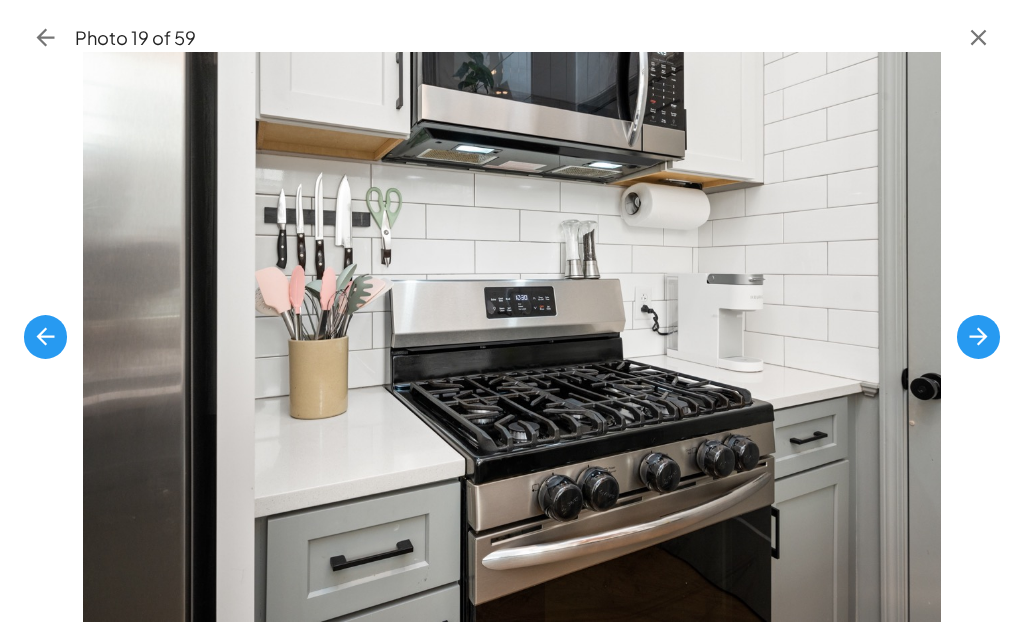 click at bounding box center (978, 336) 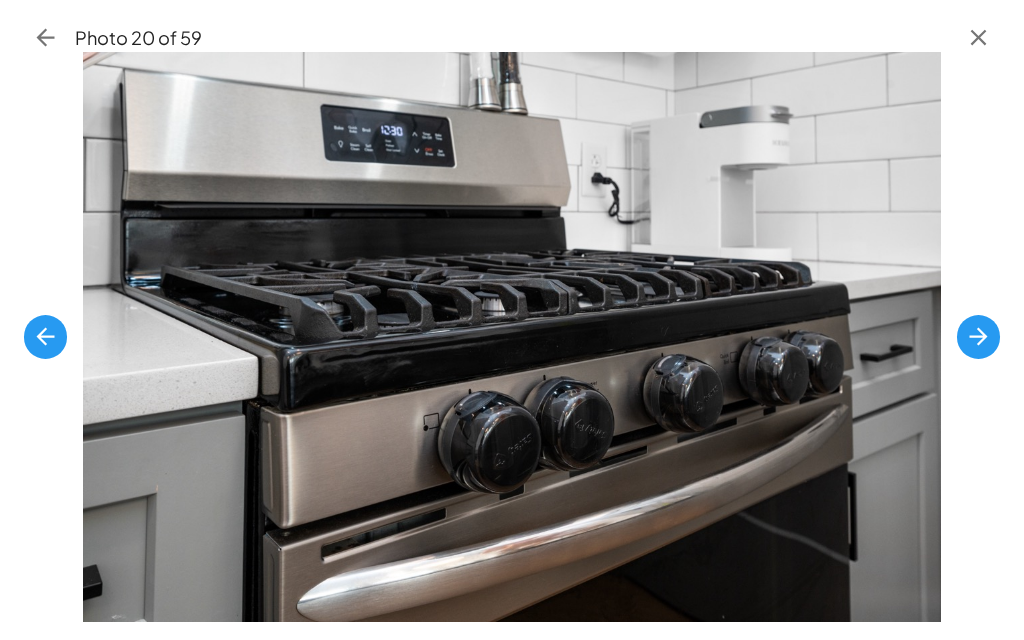 click at bounding box center (978, 336) 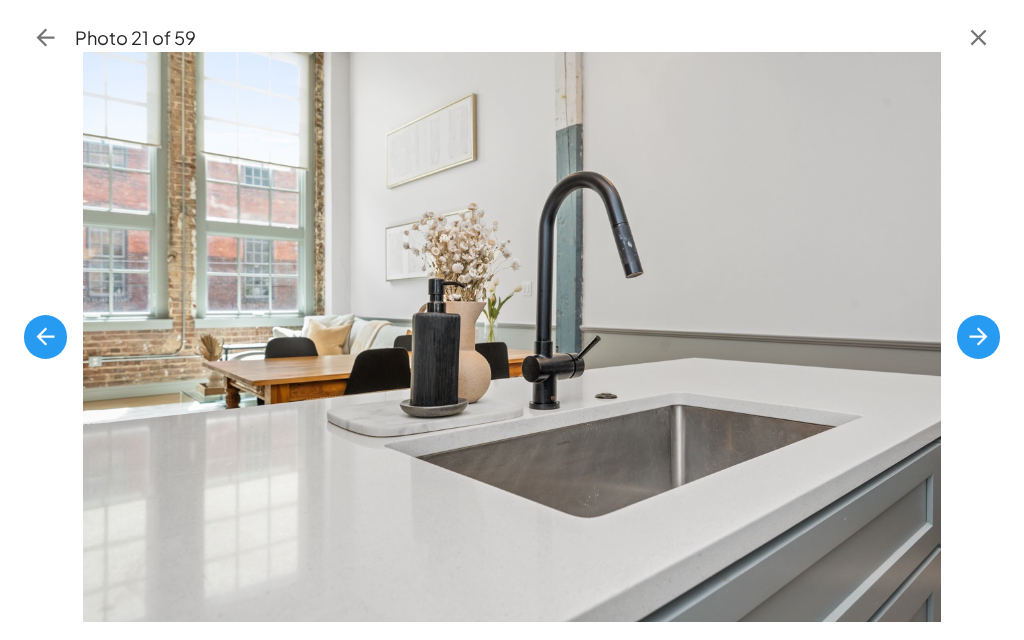 click at bounding box center [978, 337] 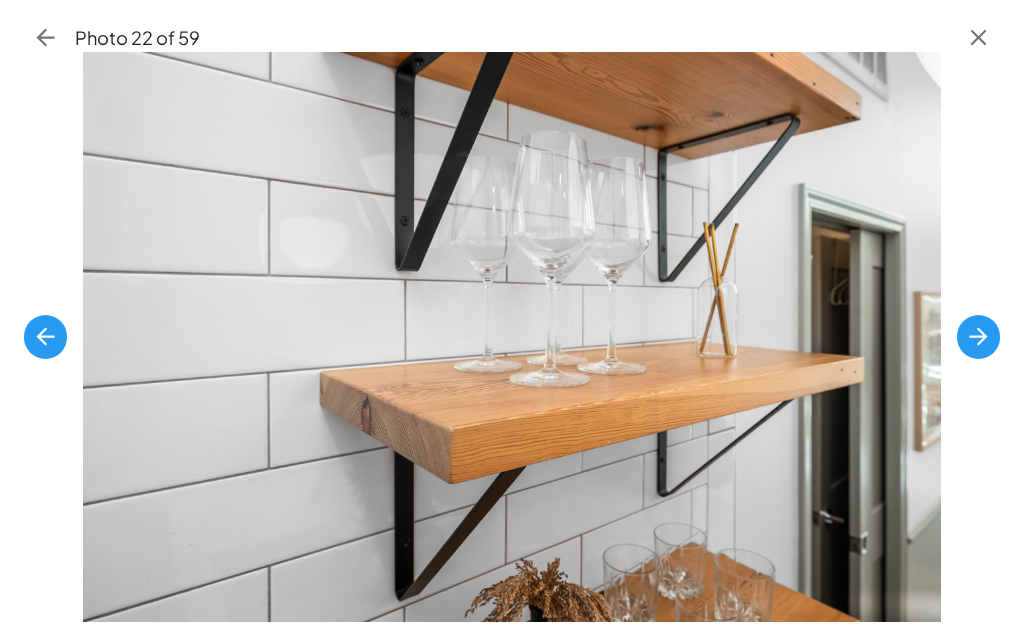 click at bounding box center [978, 336] 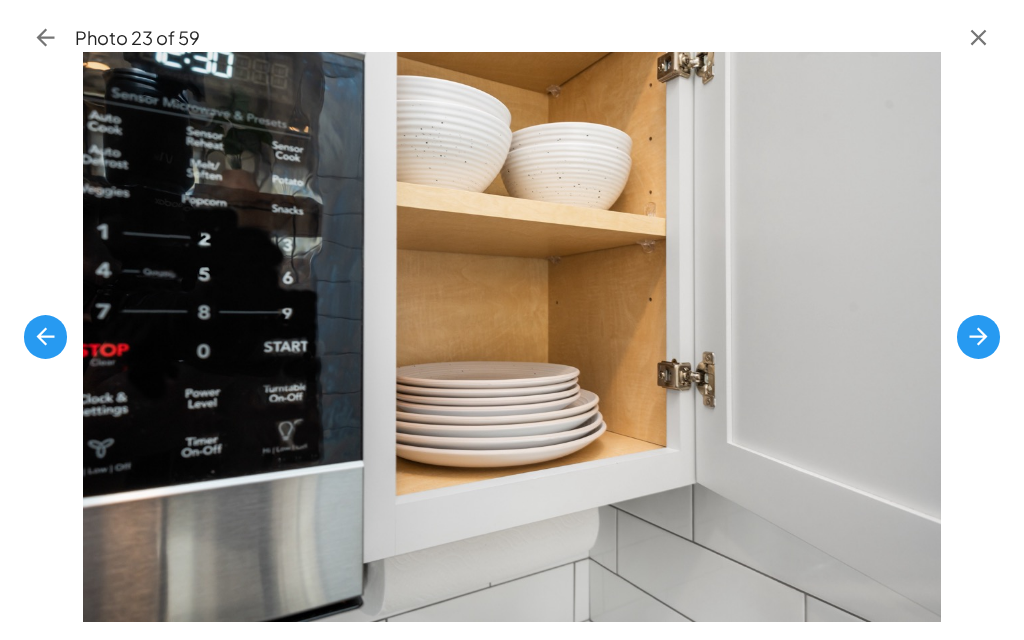 click at bounding box center [978, 337] 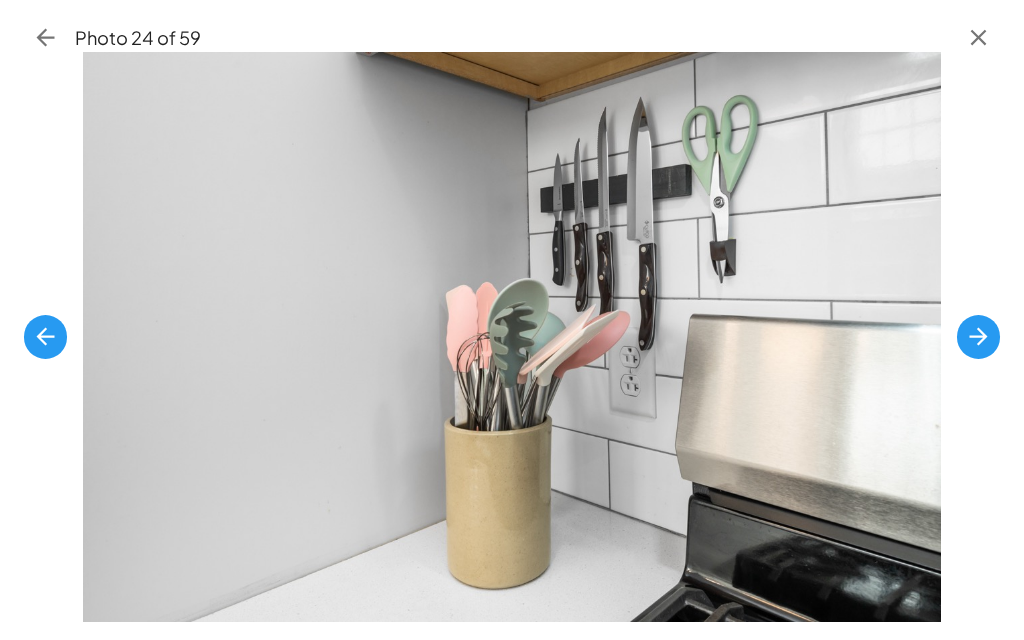 click at bounding box center [978, 336] 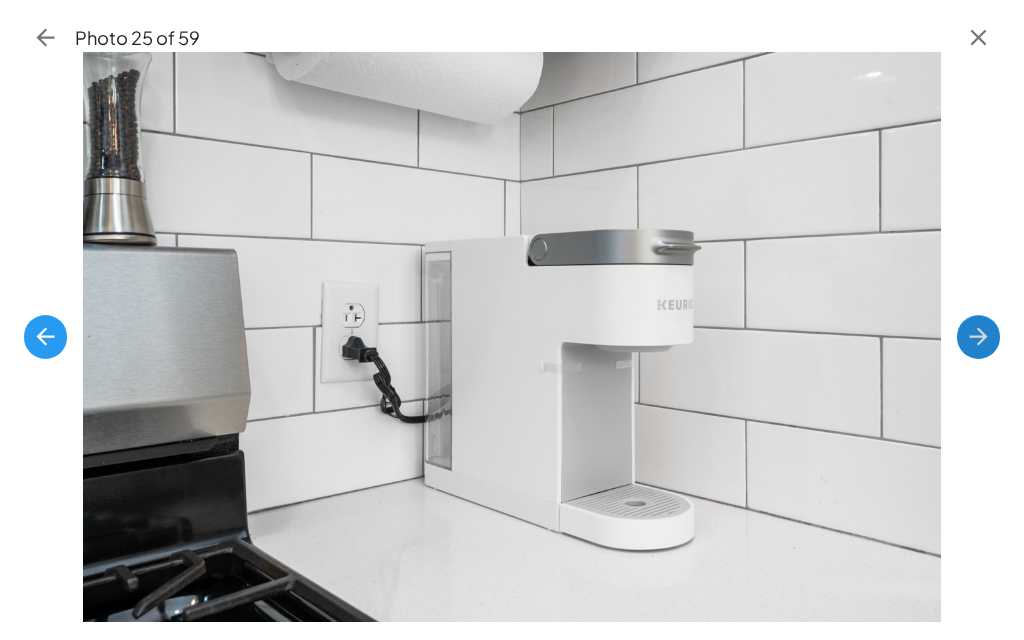click at bounding box center [978, 336] 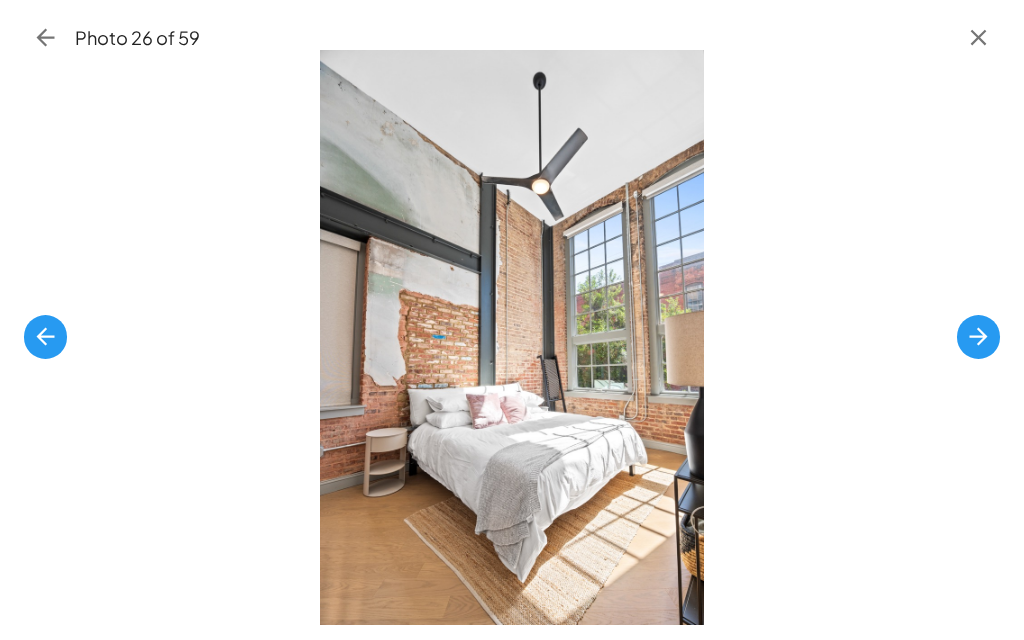click at bounding box center (978, 336) 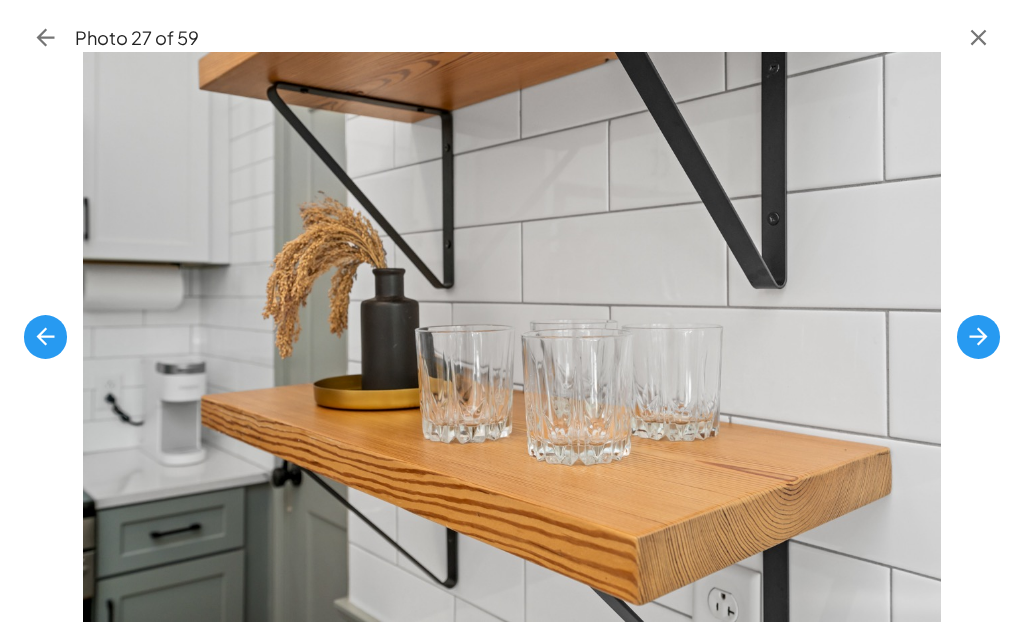 click at bounding box center [978, 336] 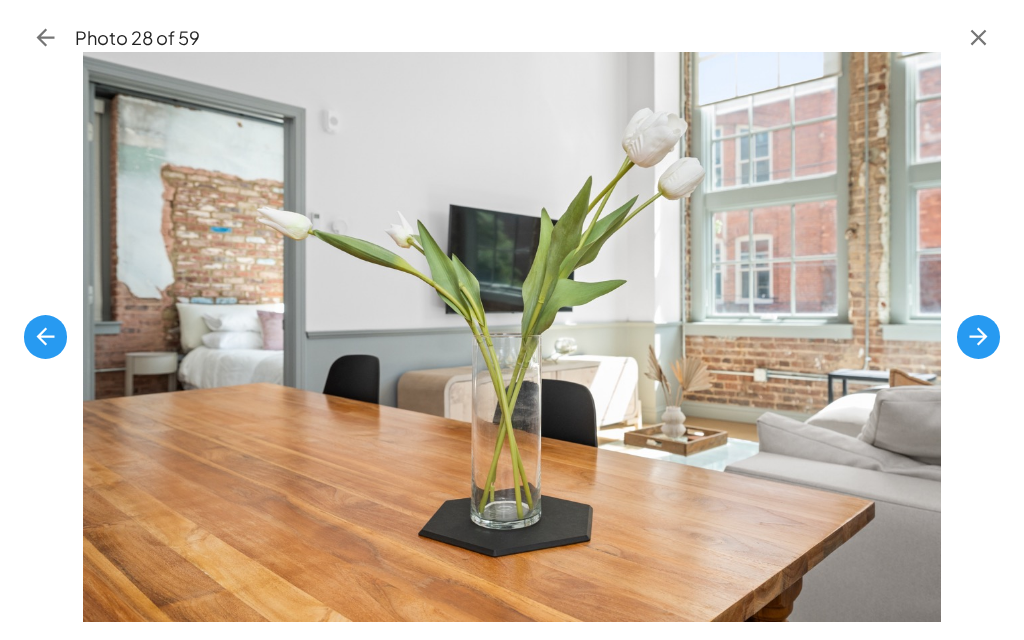click at bounding box center (978, 336) 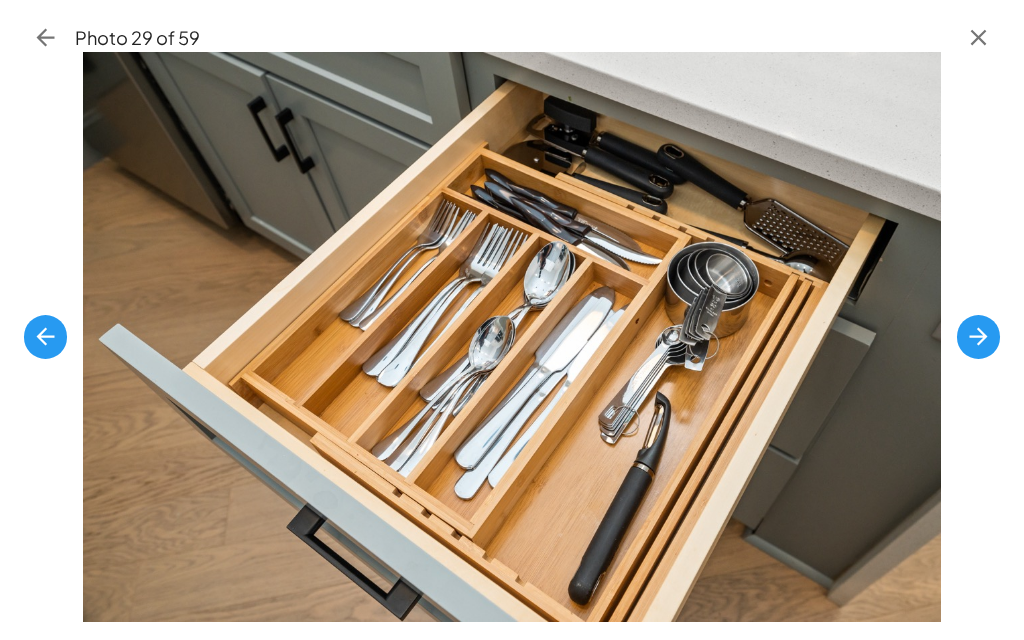 click at bounding box center (978, 336) 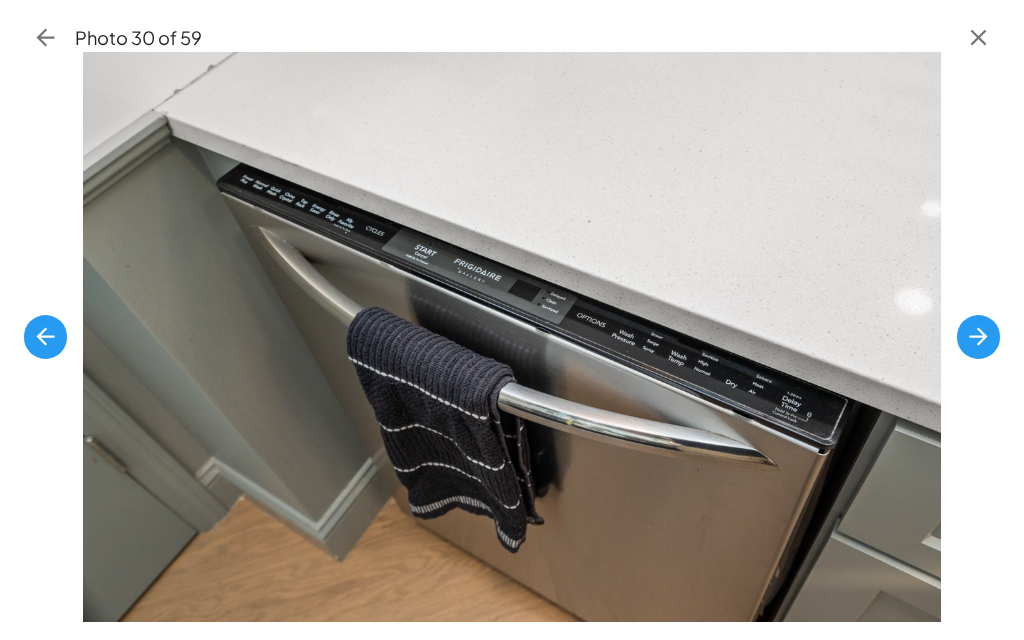 click at bounding box center (978, 336) 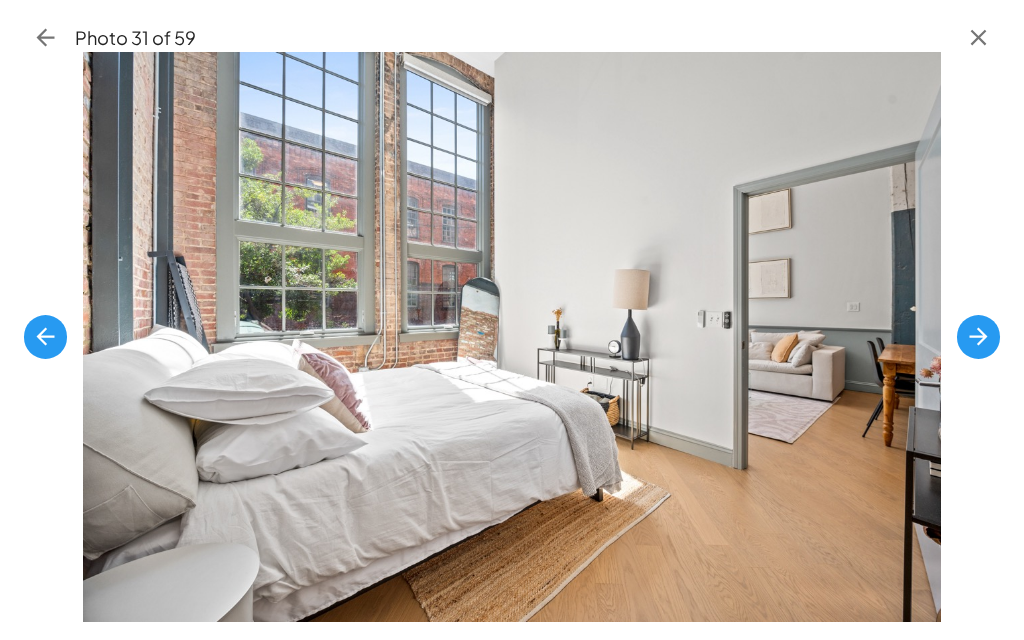 click at bounding box center [978, 337] 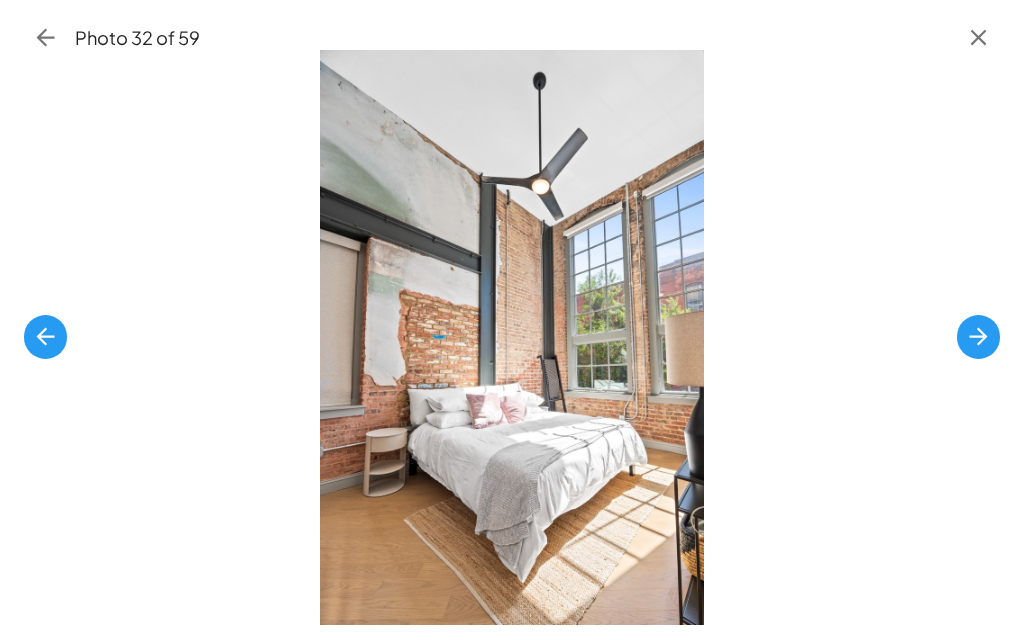 click at bounding box center (978, 336) 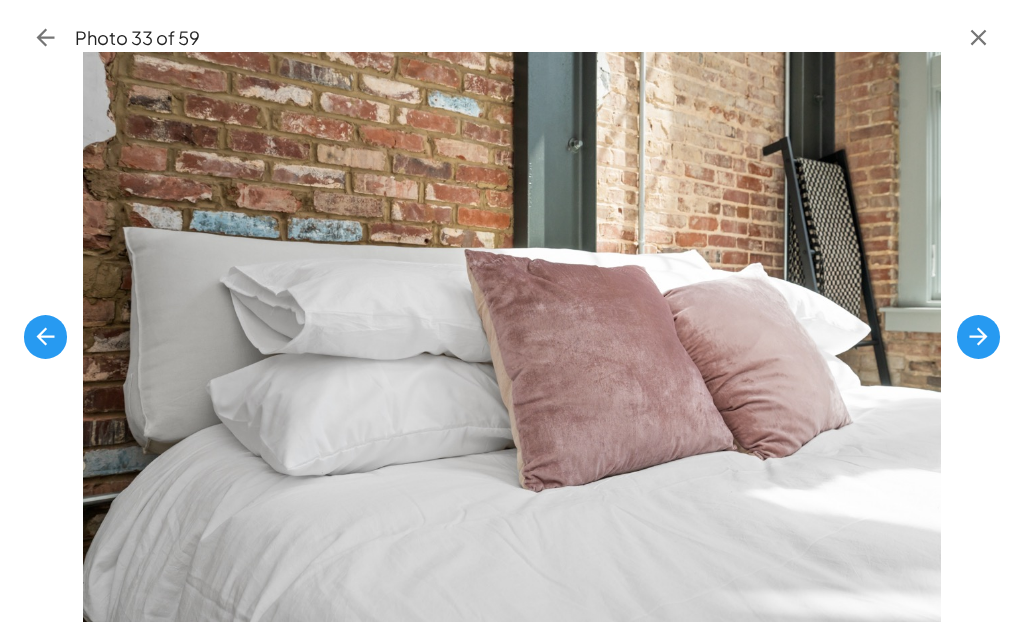 click at bounding box center [978, 336] 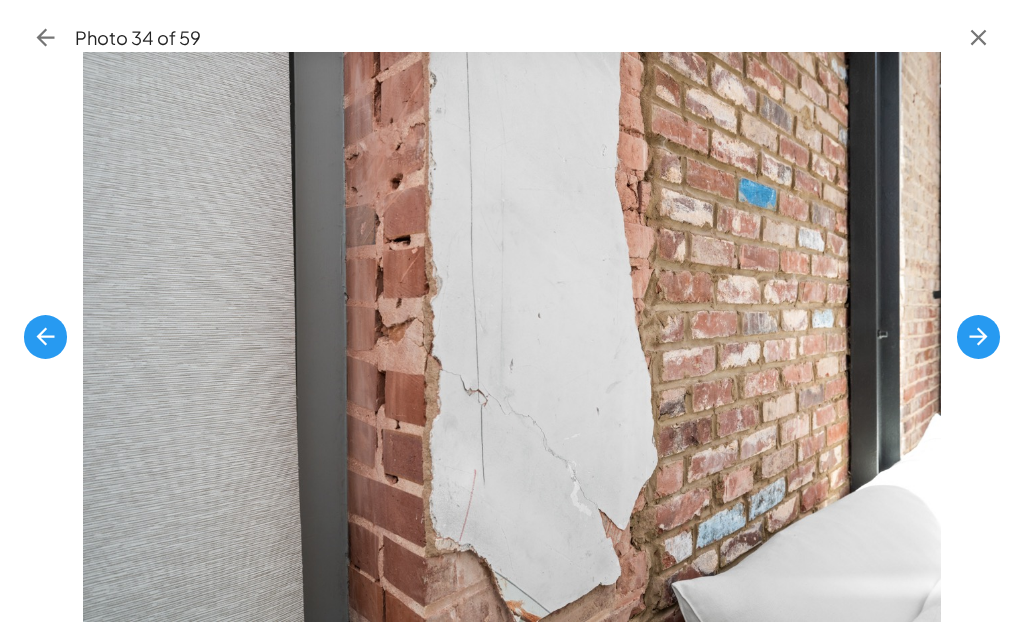 click at bounding box center (978, 336) 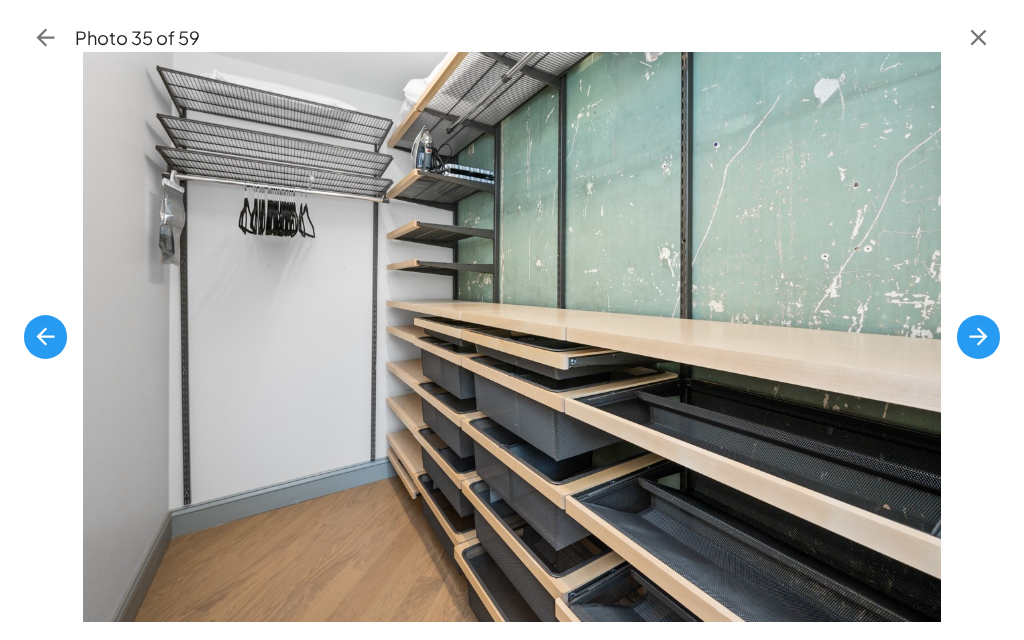 click at bounding box center (978, 337) 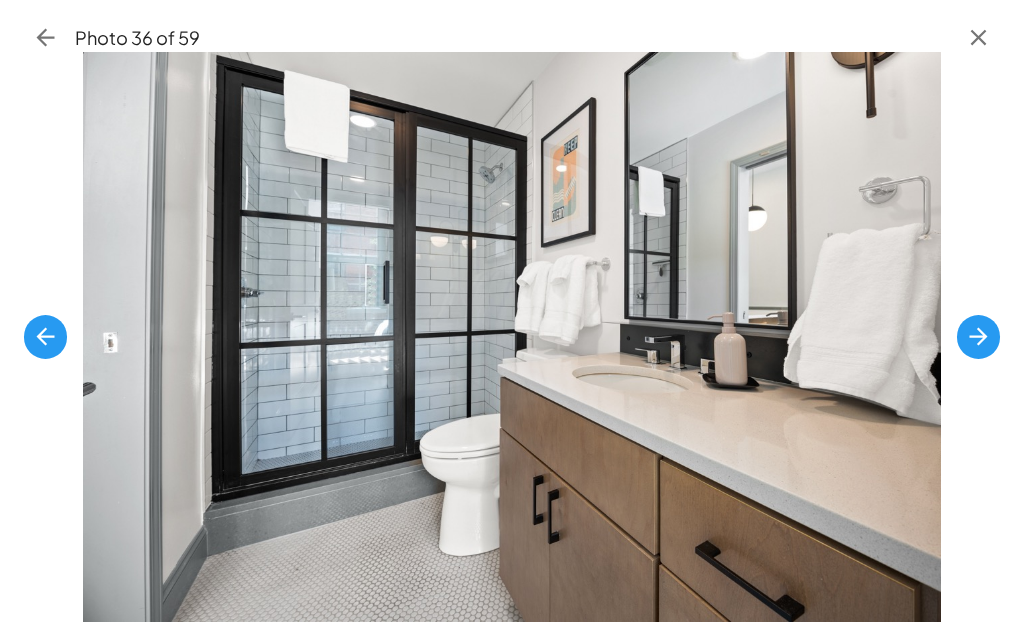 click at bounding box center (978, 337) 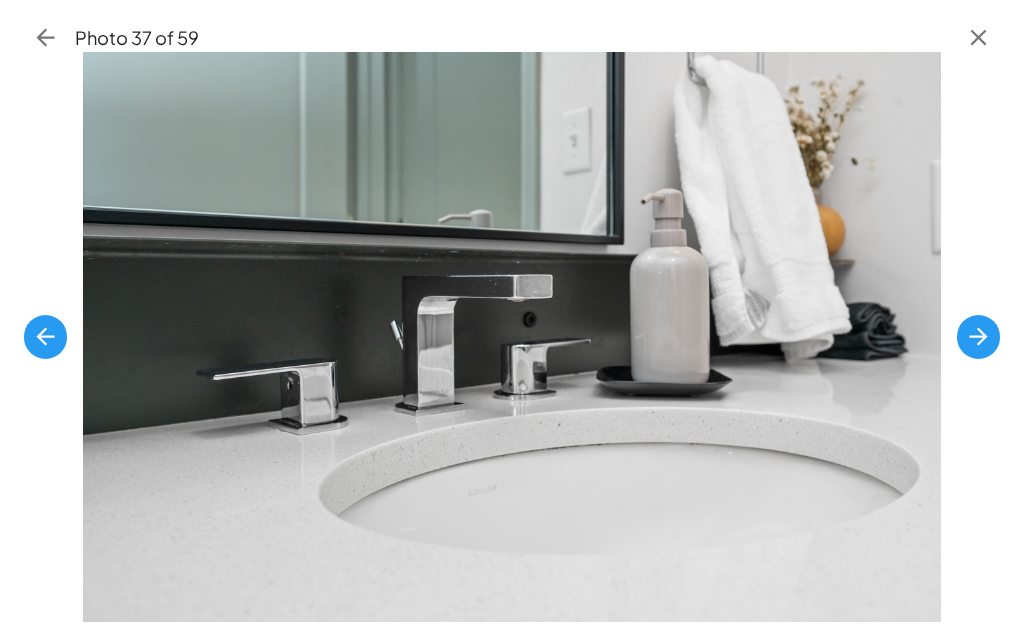 click at bounding box center (978, 336) 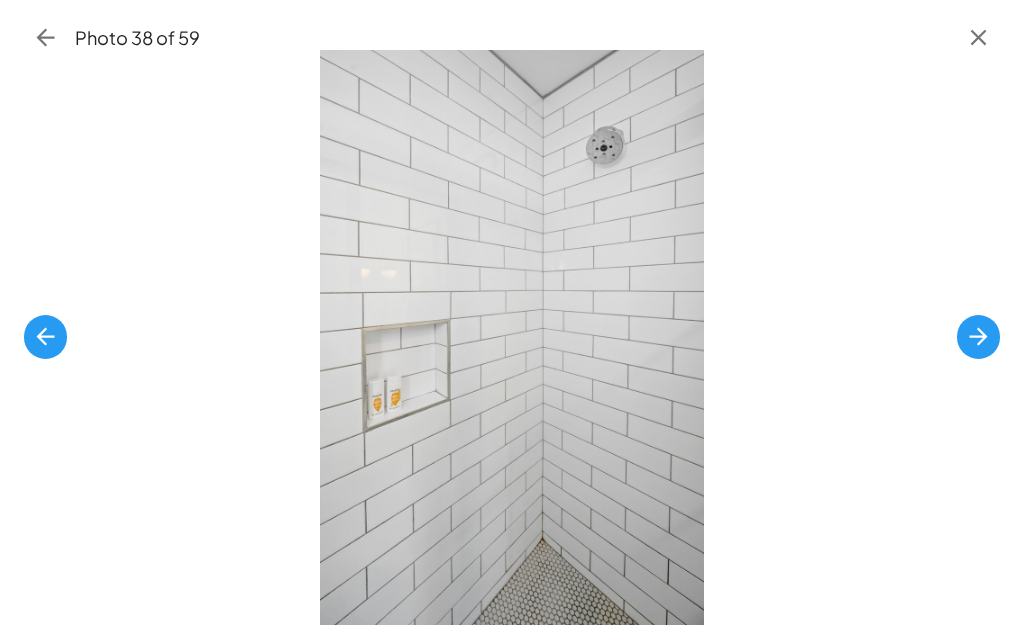 click at bounding box center [978, 336] 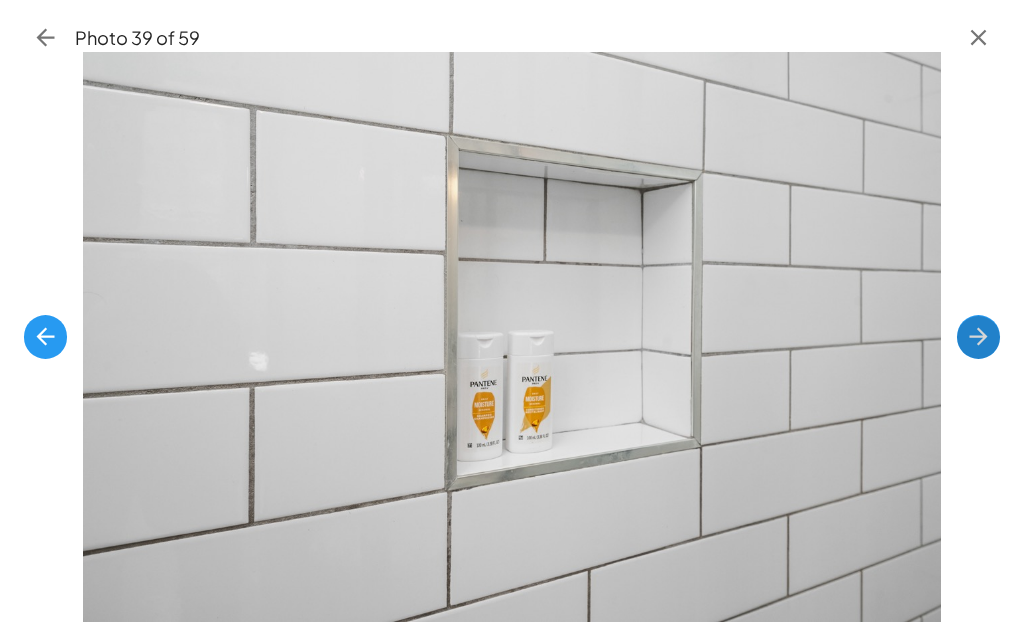 click at bounding box center (978, 337) 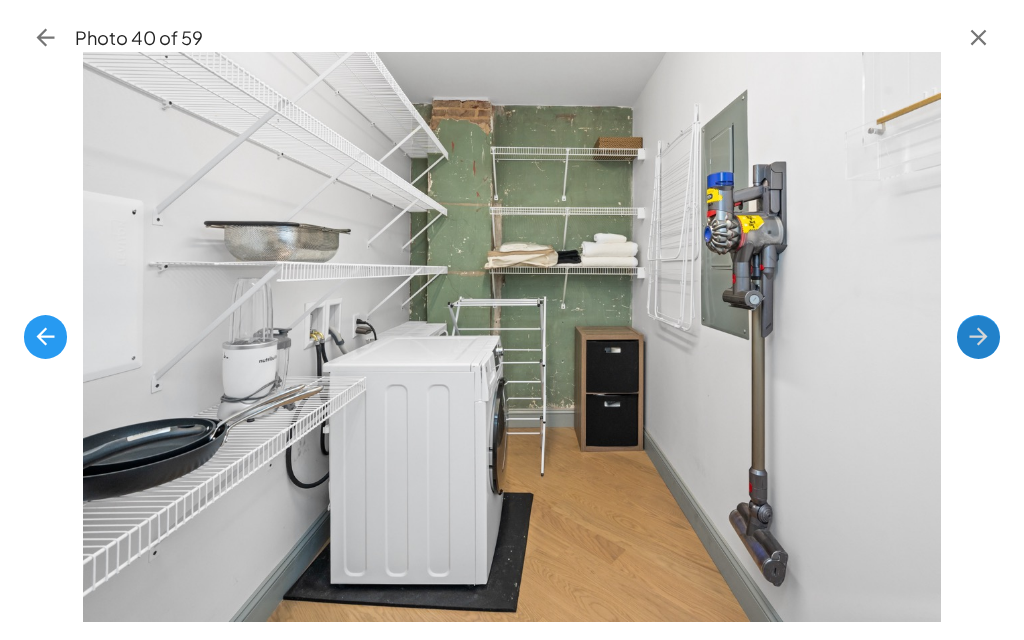 click at bounding box center [978, 336] 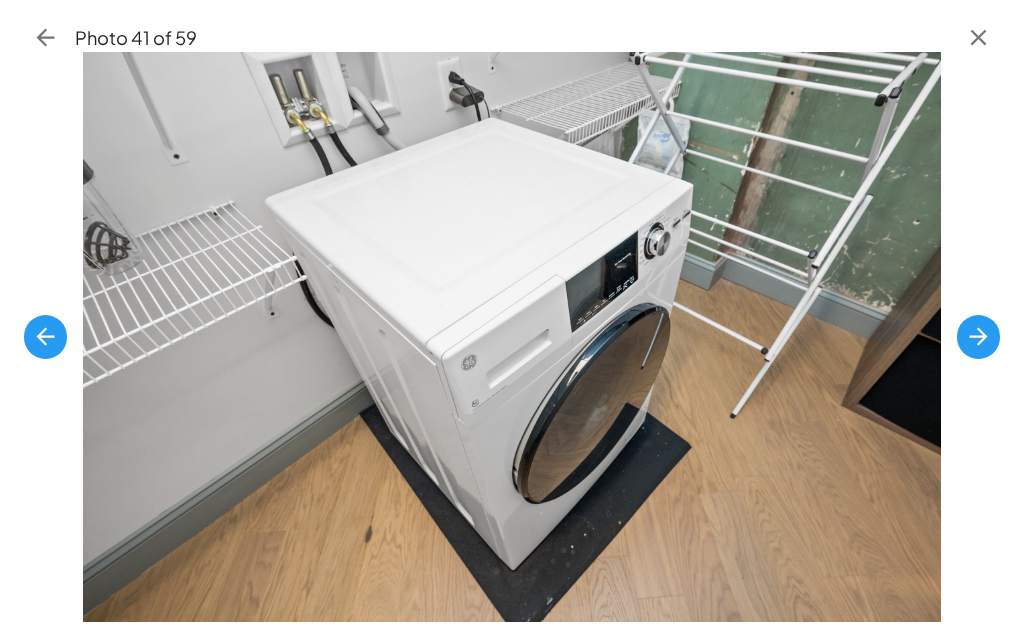 click at bounding box center (978, 336) 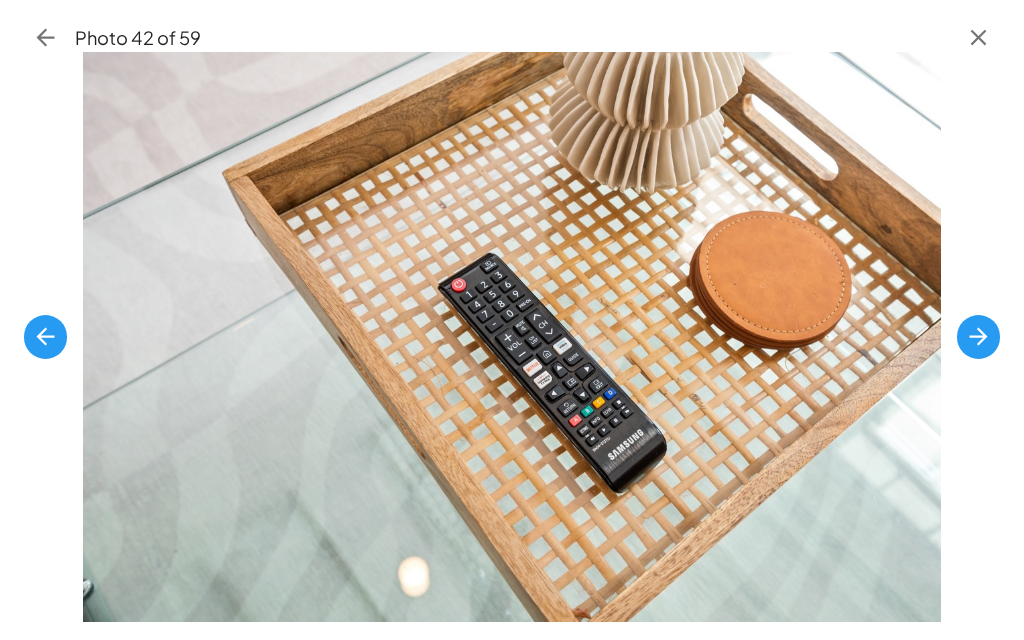 click at bounding box center (45, 336) 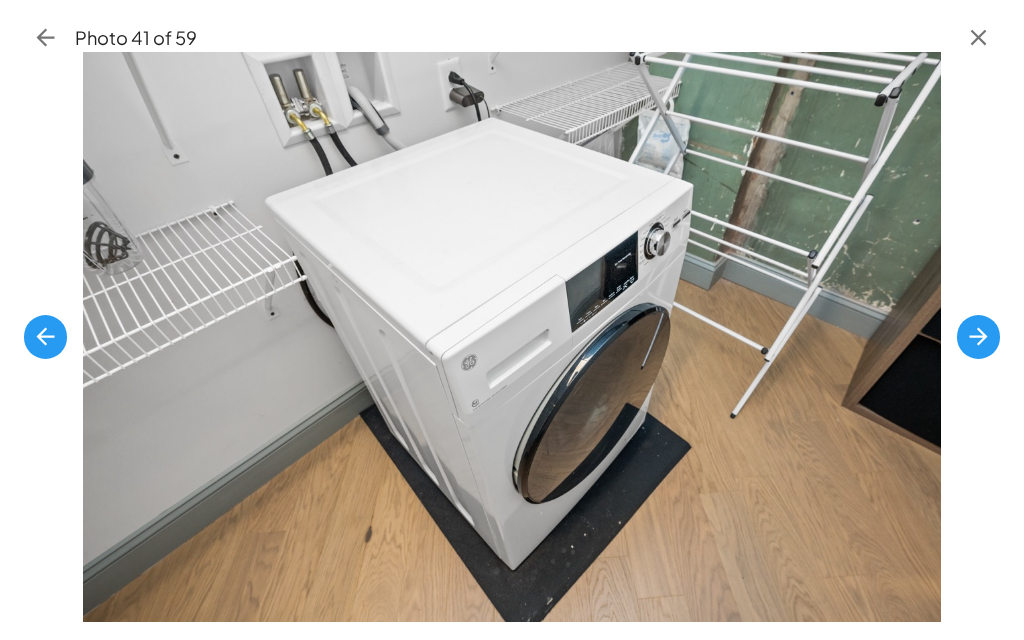 click at bounding box center [45, 336] 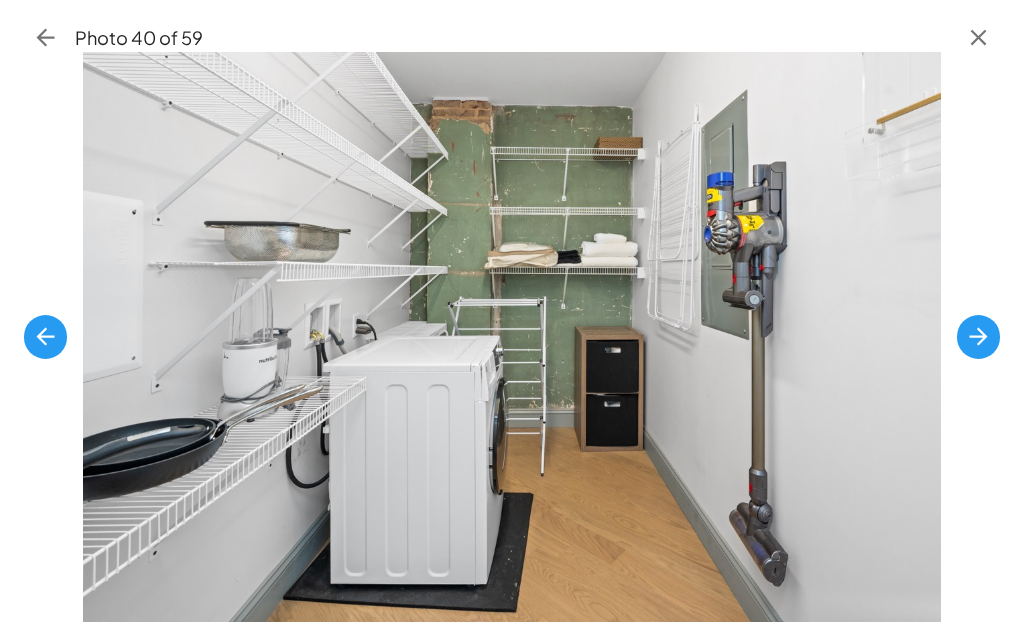 click at bounding box center [978, 337] 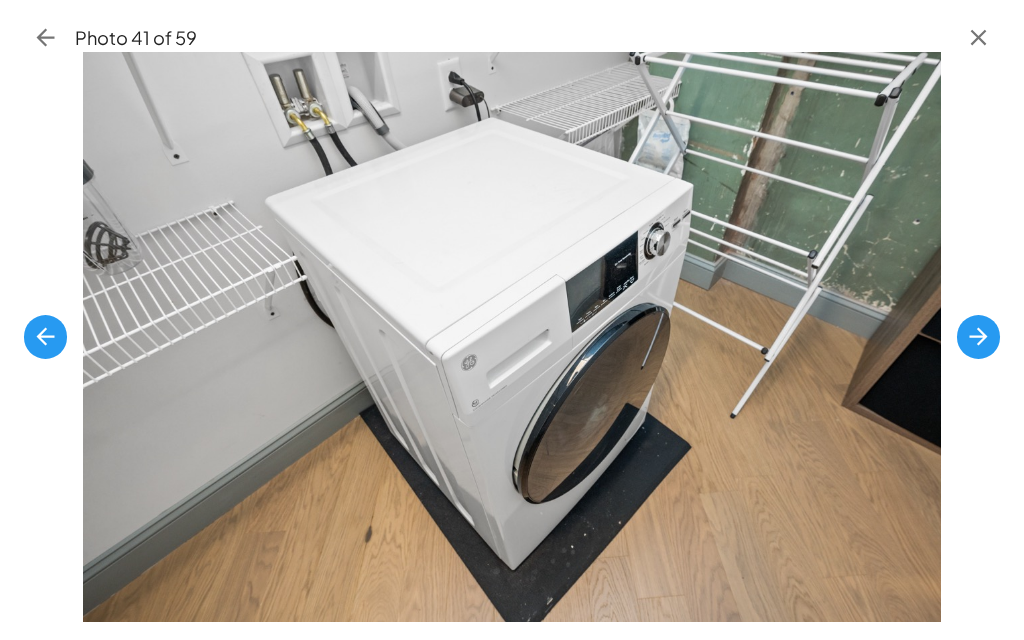 click at bounding box center [978, 336] 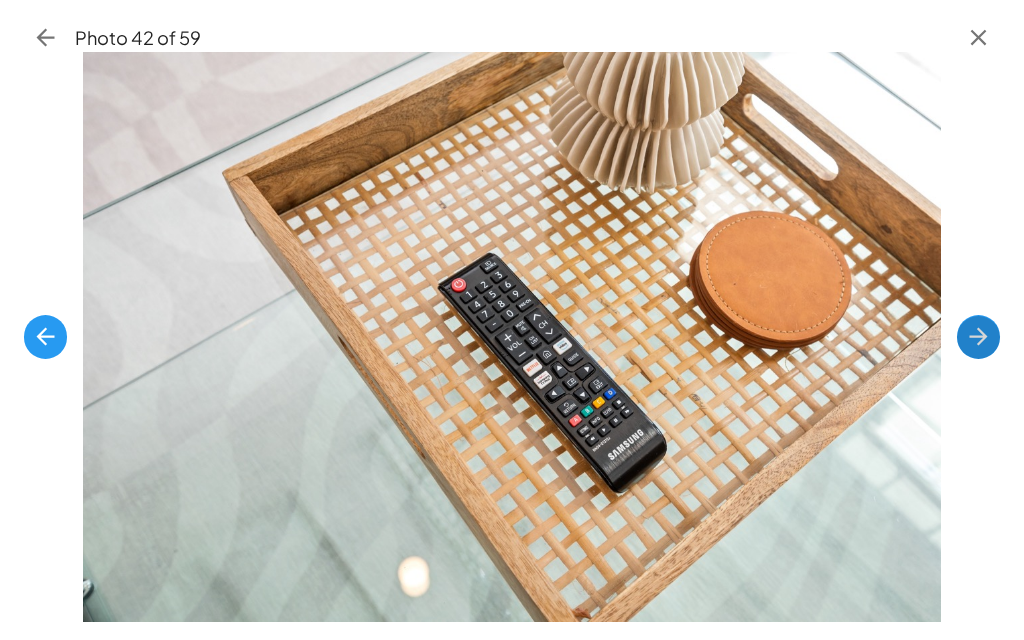 click at bounding box center [978, 336] 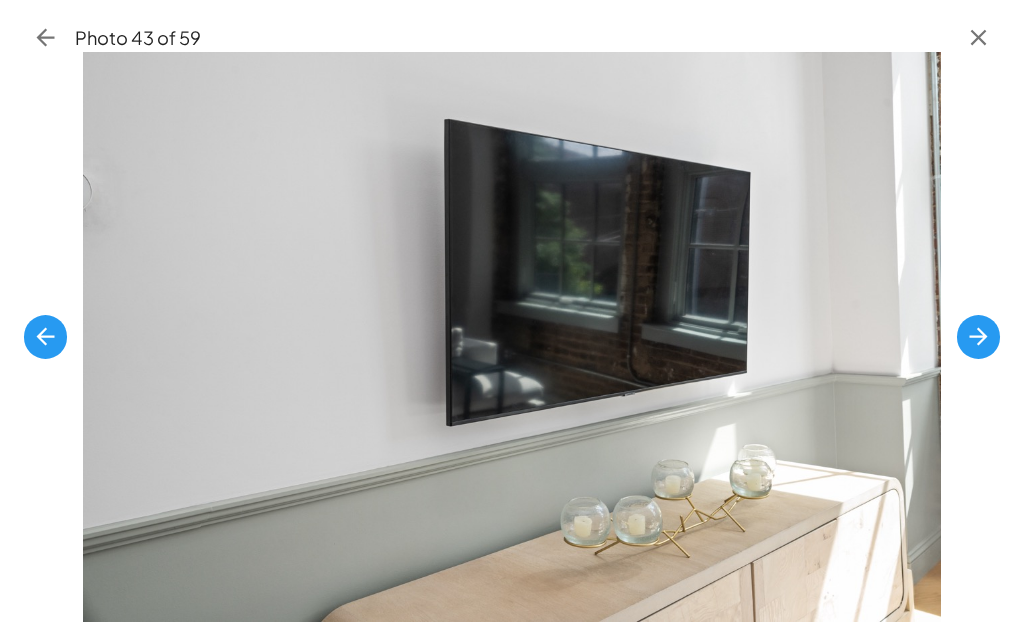 click at bounding box center (978, 336) 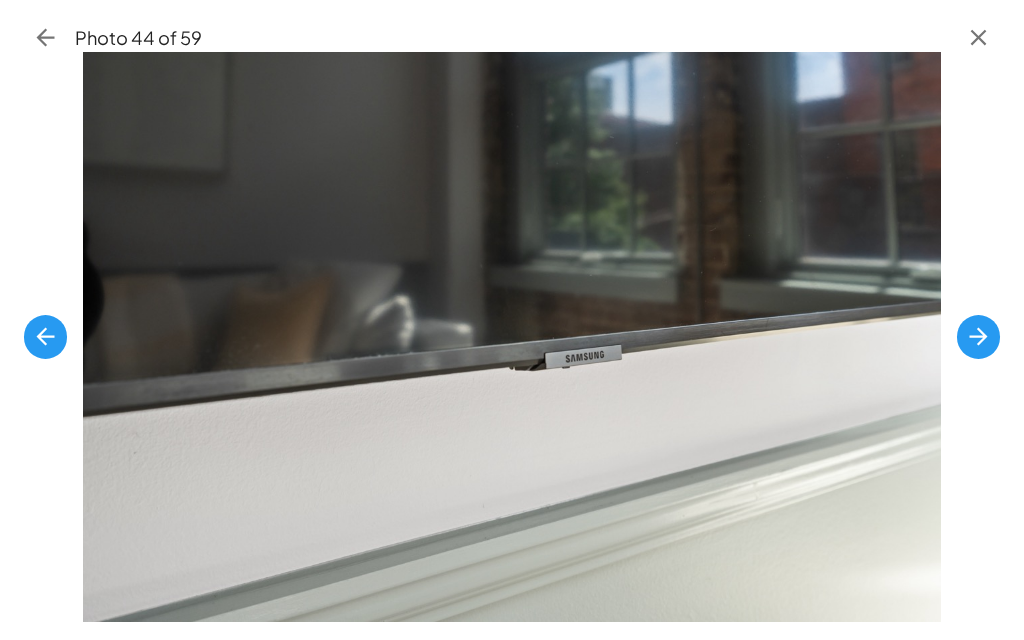 click at bounding box center (978, 336) 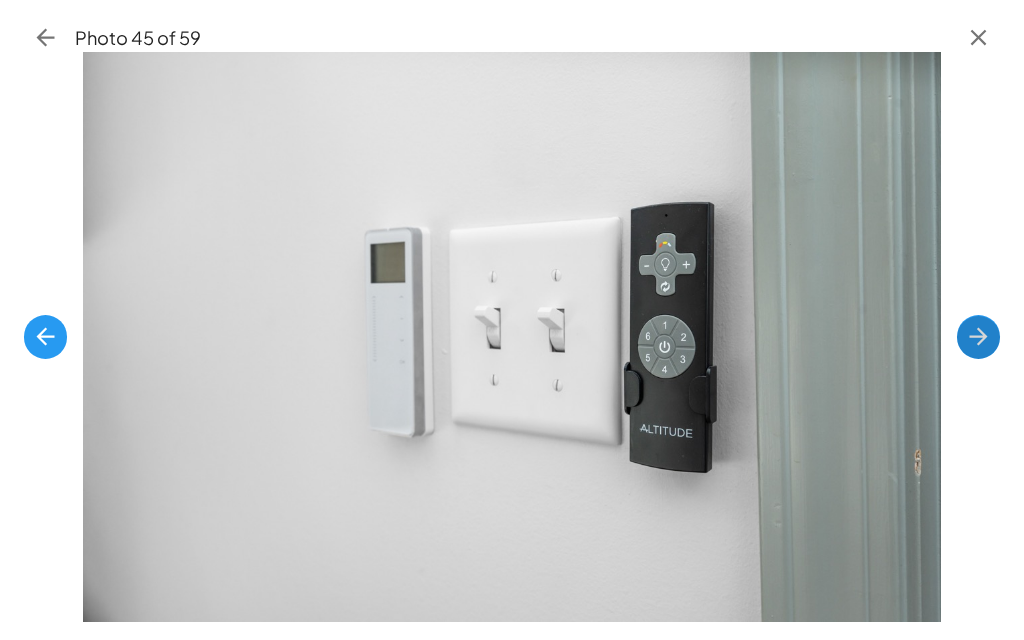 click at bounding box center [978, 336] 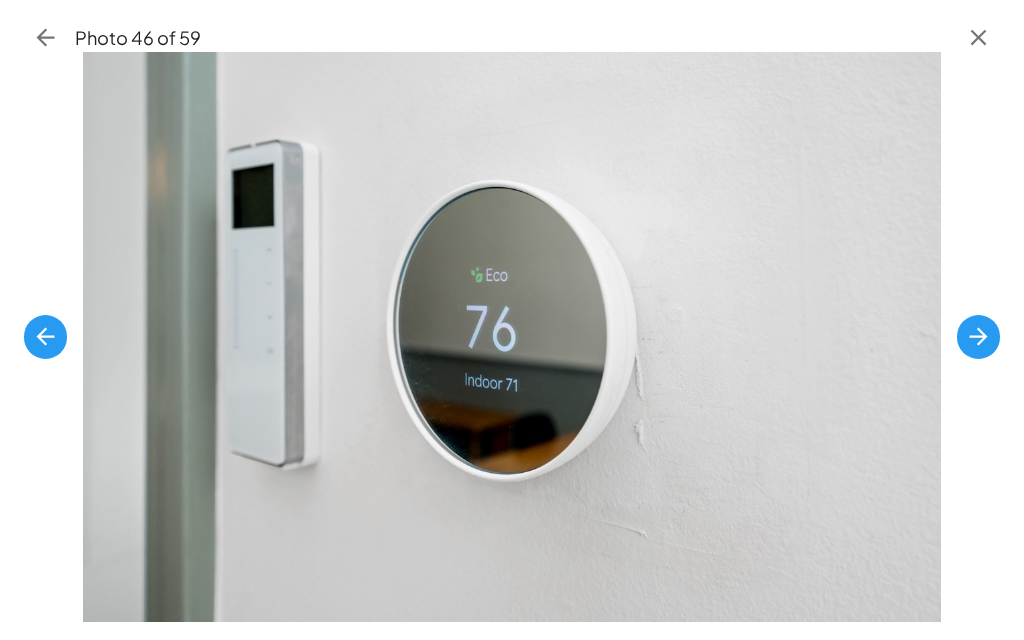 click at bounding box center (978, 336) 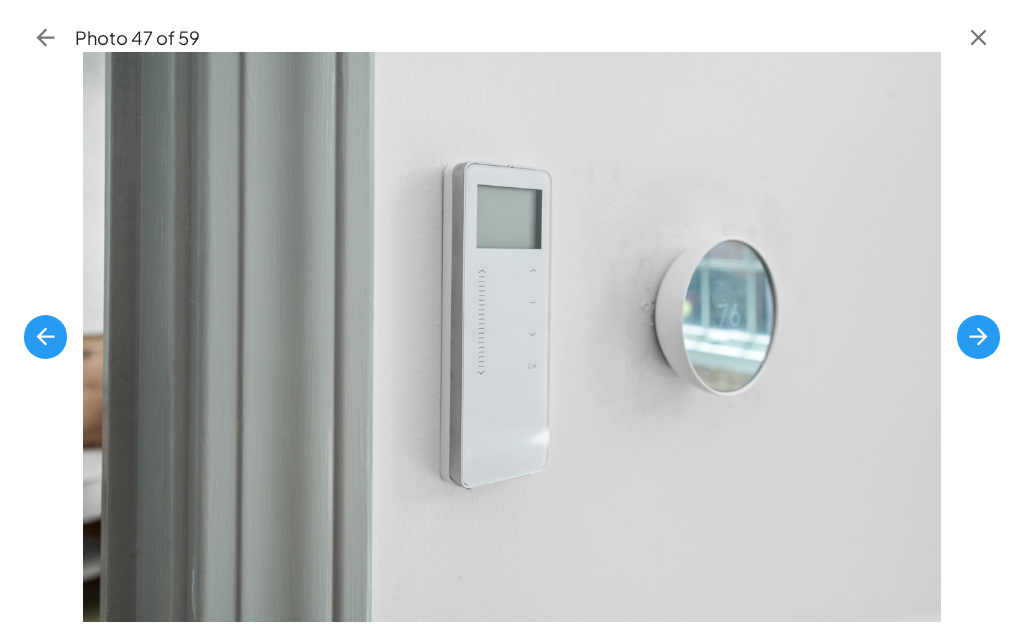 click at bounding box center (978, 336) 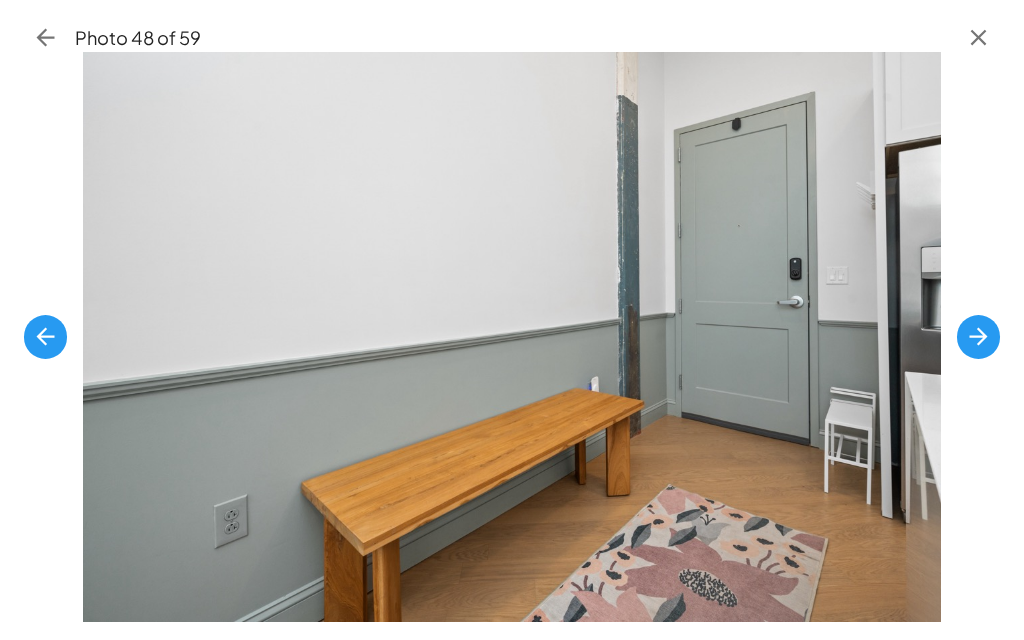 click at bounding box center (978, 336) 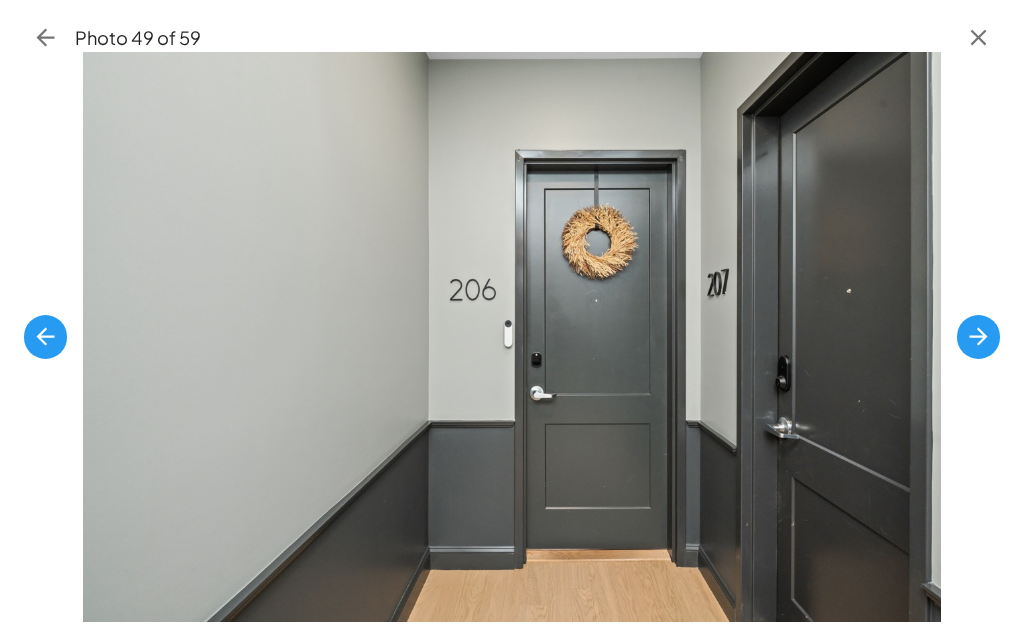 click at bounding box center [978, 336] 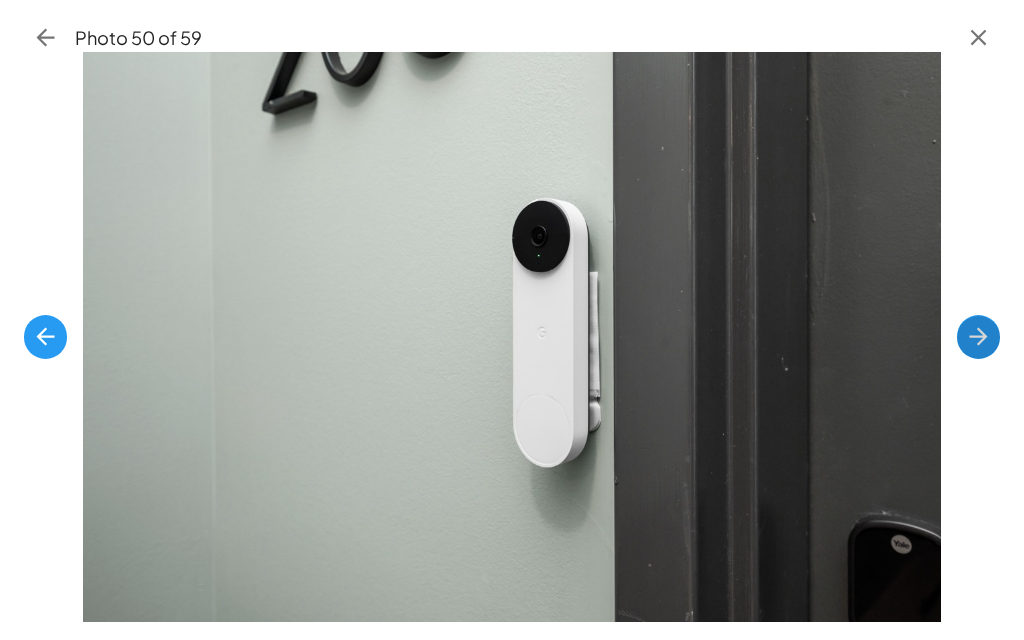 click at bounding box center (978, 336) 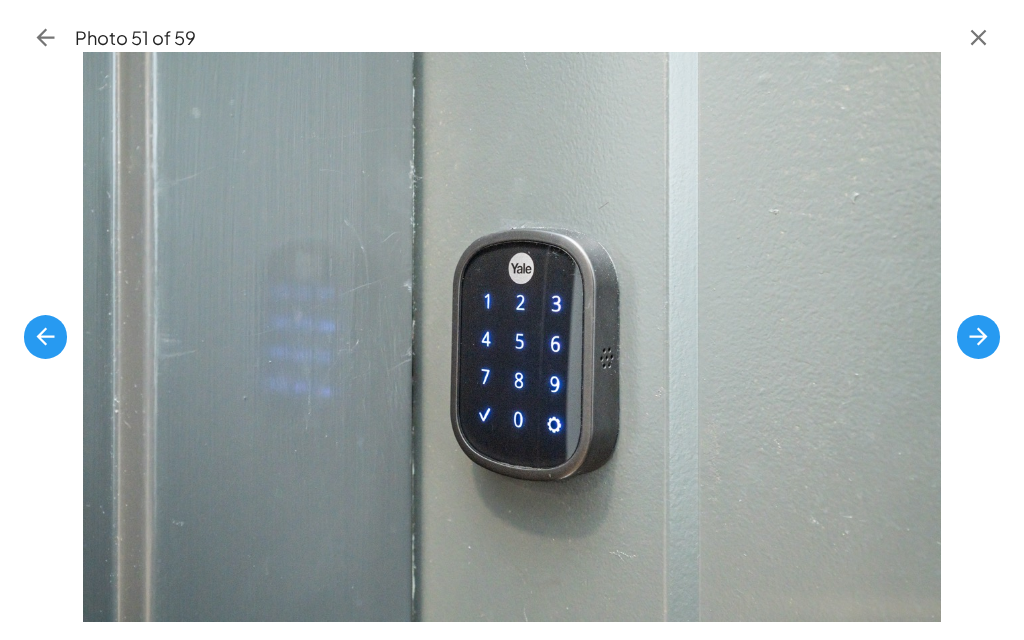 click at bounding box center [978, 337] 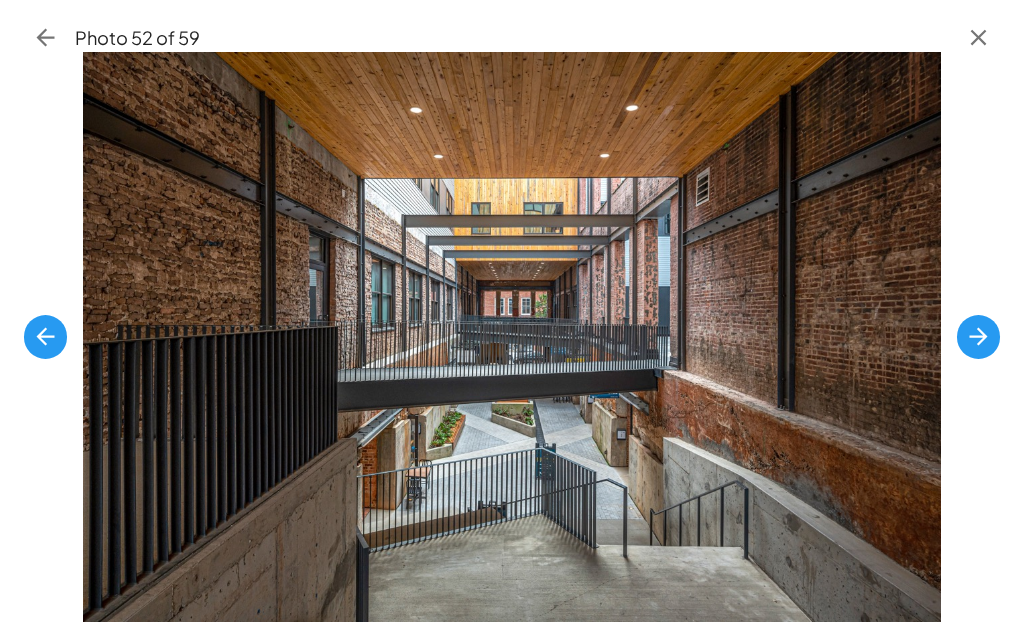 click at bounding box center (978, 336) 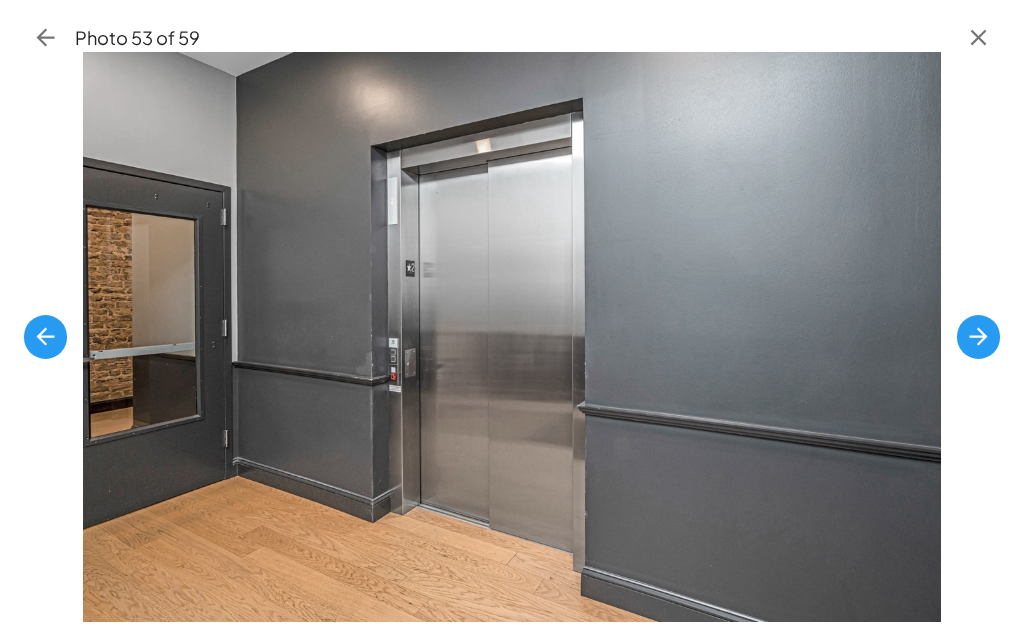 click at bounding box center (978, 336) 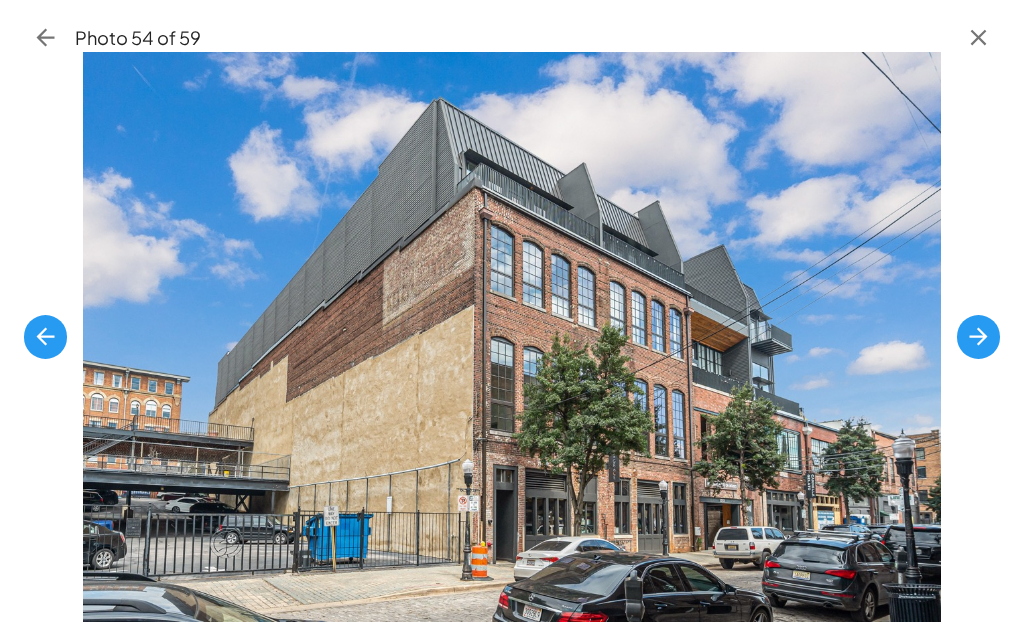 click at bounding box center (978, 336) 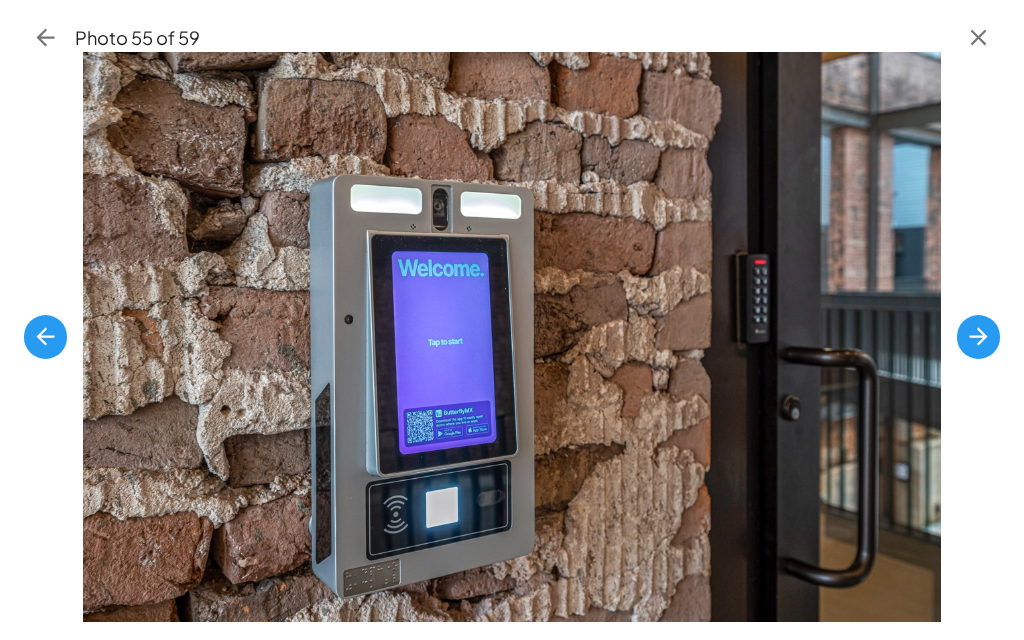 click at bounding box center [978, 336] 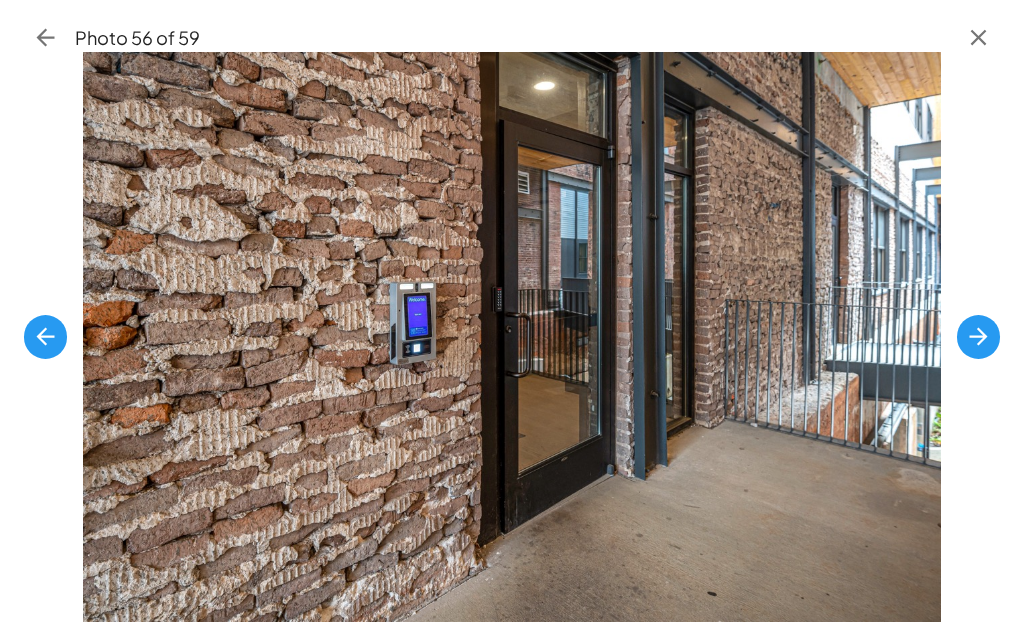 click at bounding box center (978, 336) 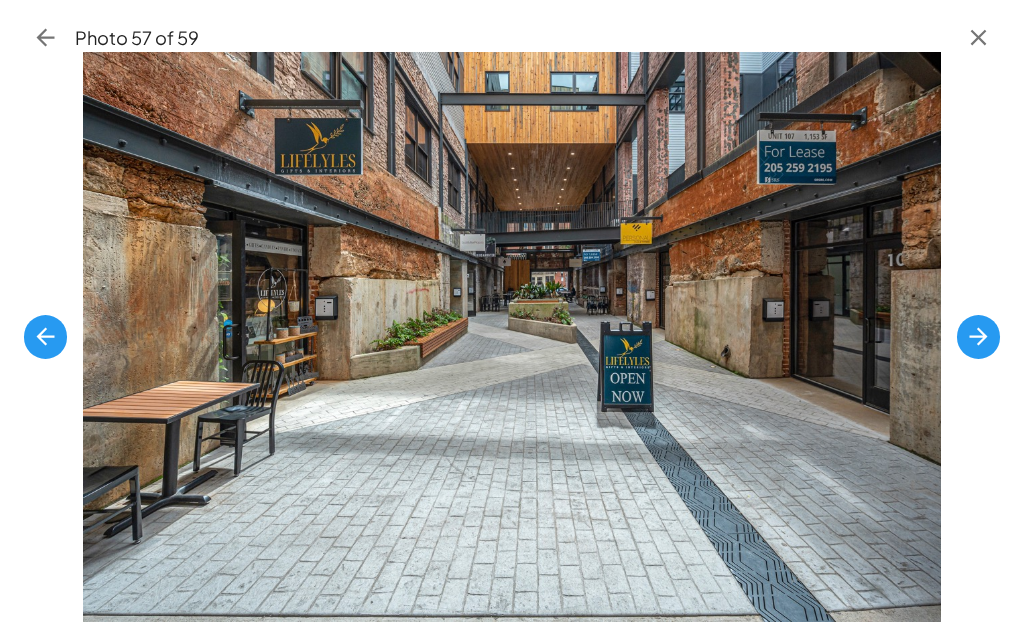 click at bounding box center [978, 336] 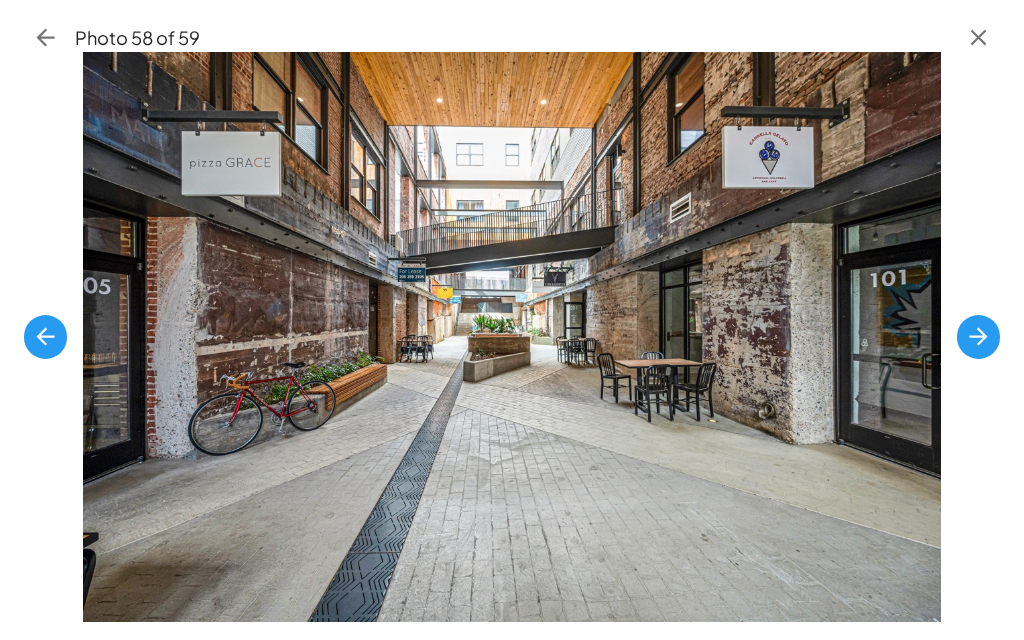 click at bounding box center (978, 337) 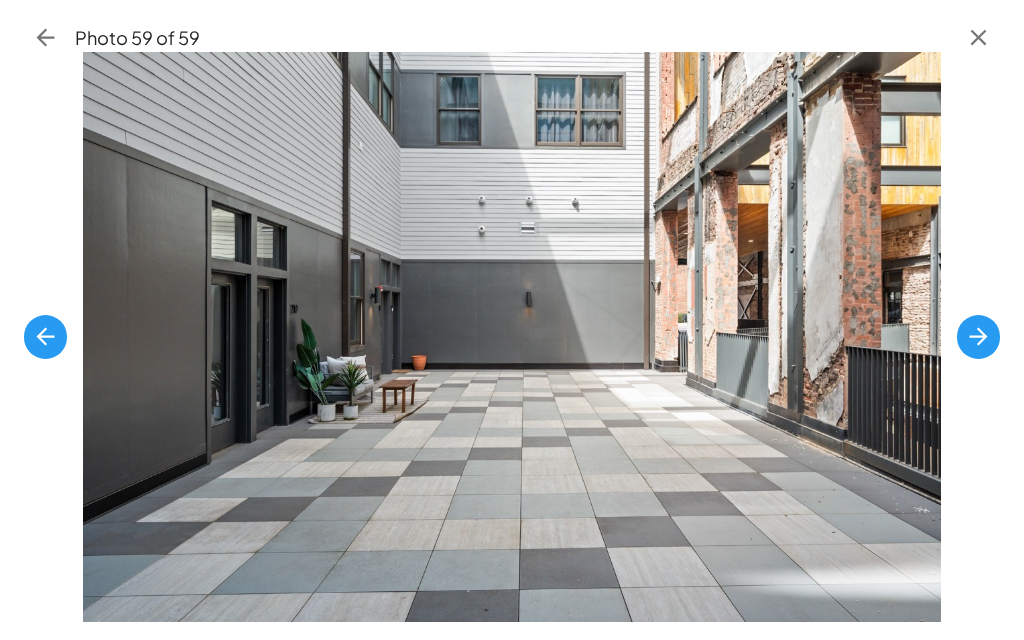 click at bounding box center (978, 336) 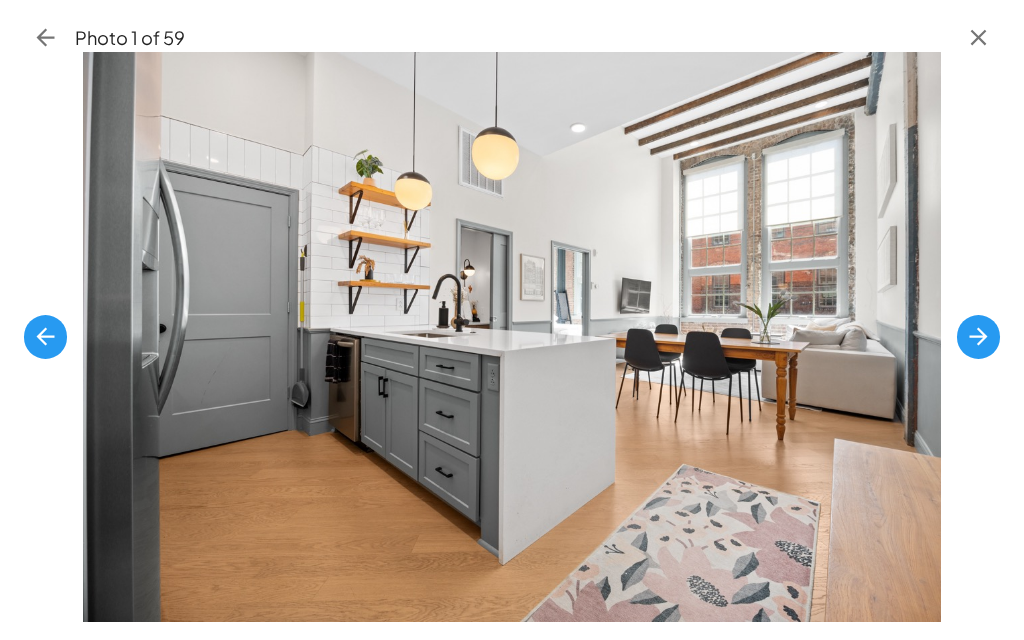 click at bounding box center (978, 336) 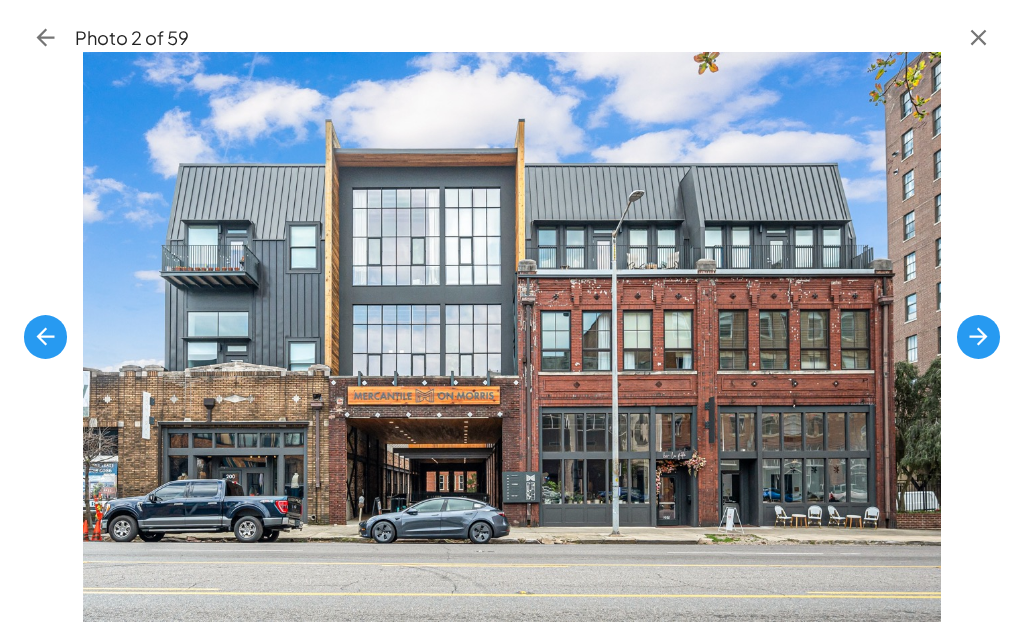click at bounding box center [512, 337] 